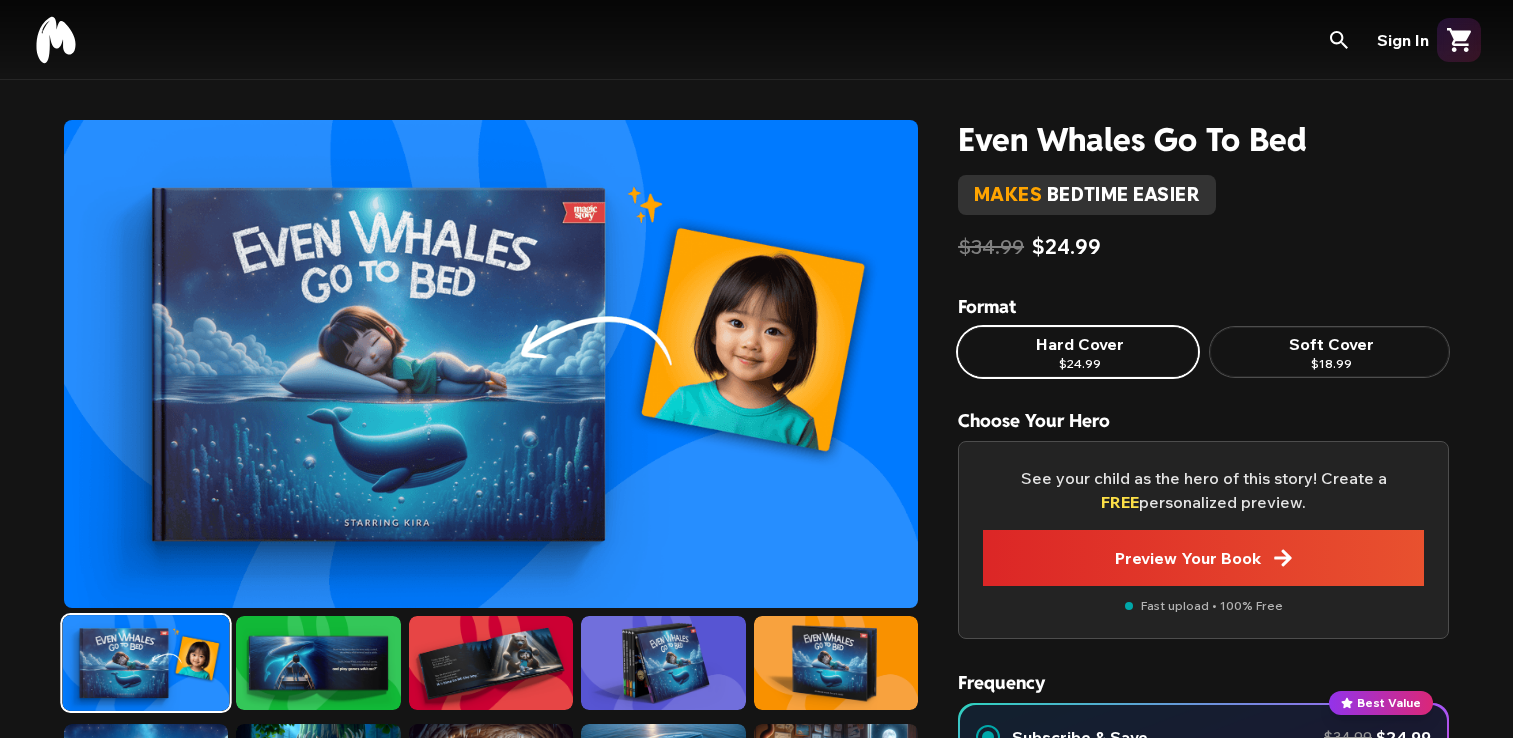 scroll, scrollTop: 0, scrollLeft: 0, axis: both 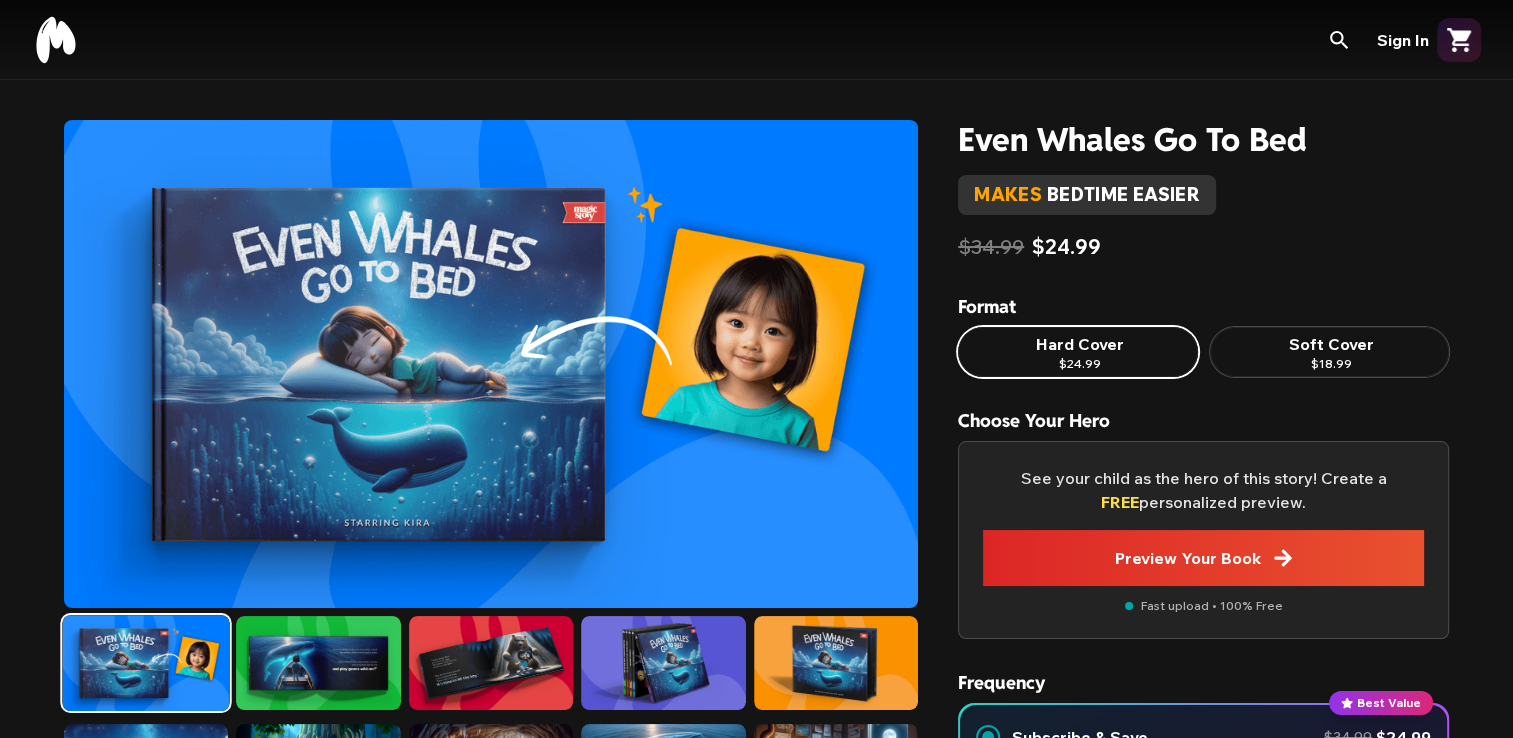 click on "$24.99" at bounding box center (1080, 364) 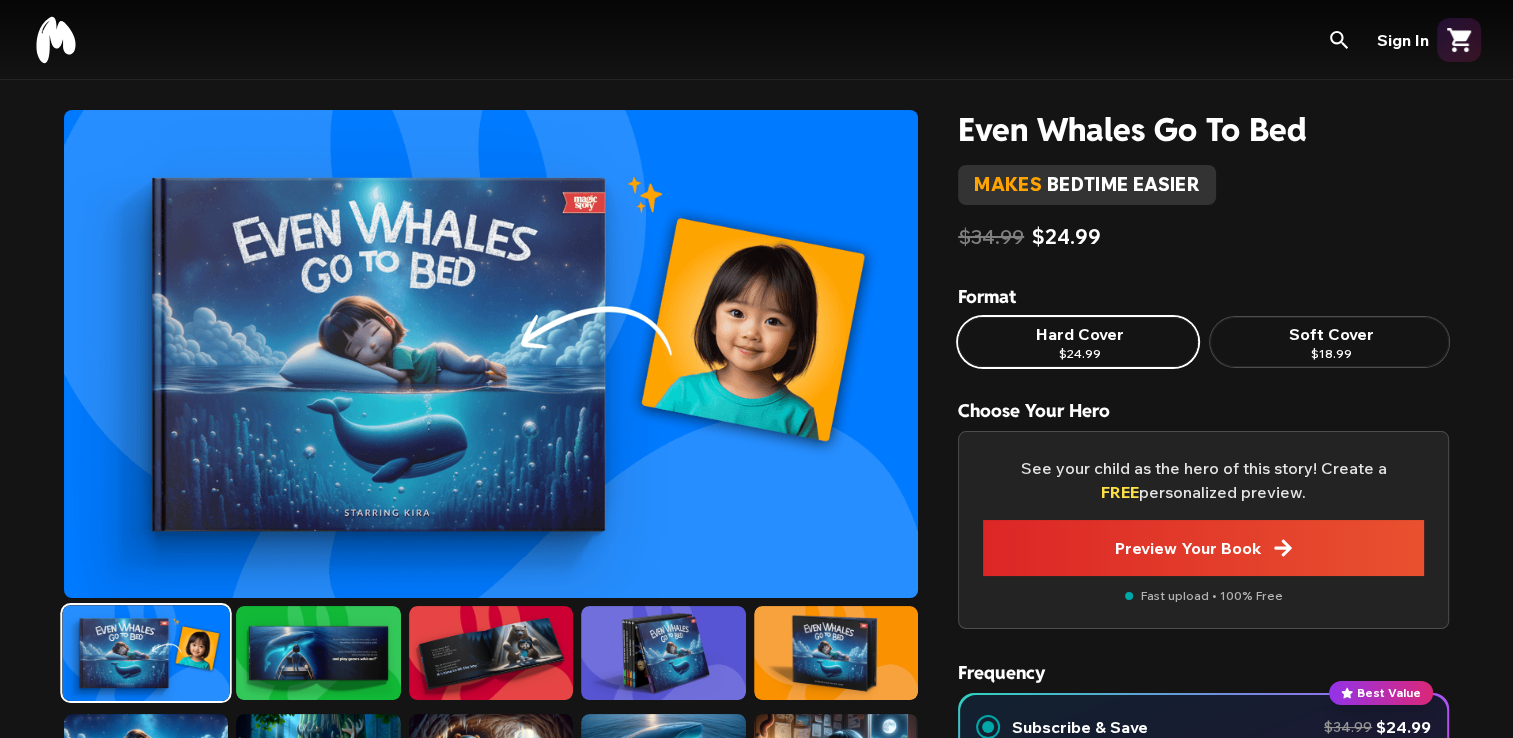 scroll, scrollTop: 0, scrollLeft: 0, axis: both 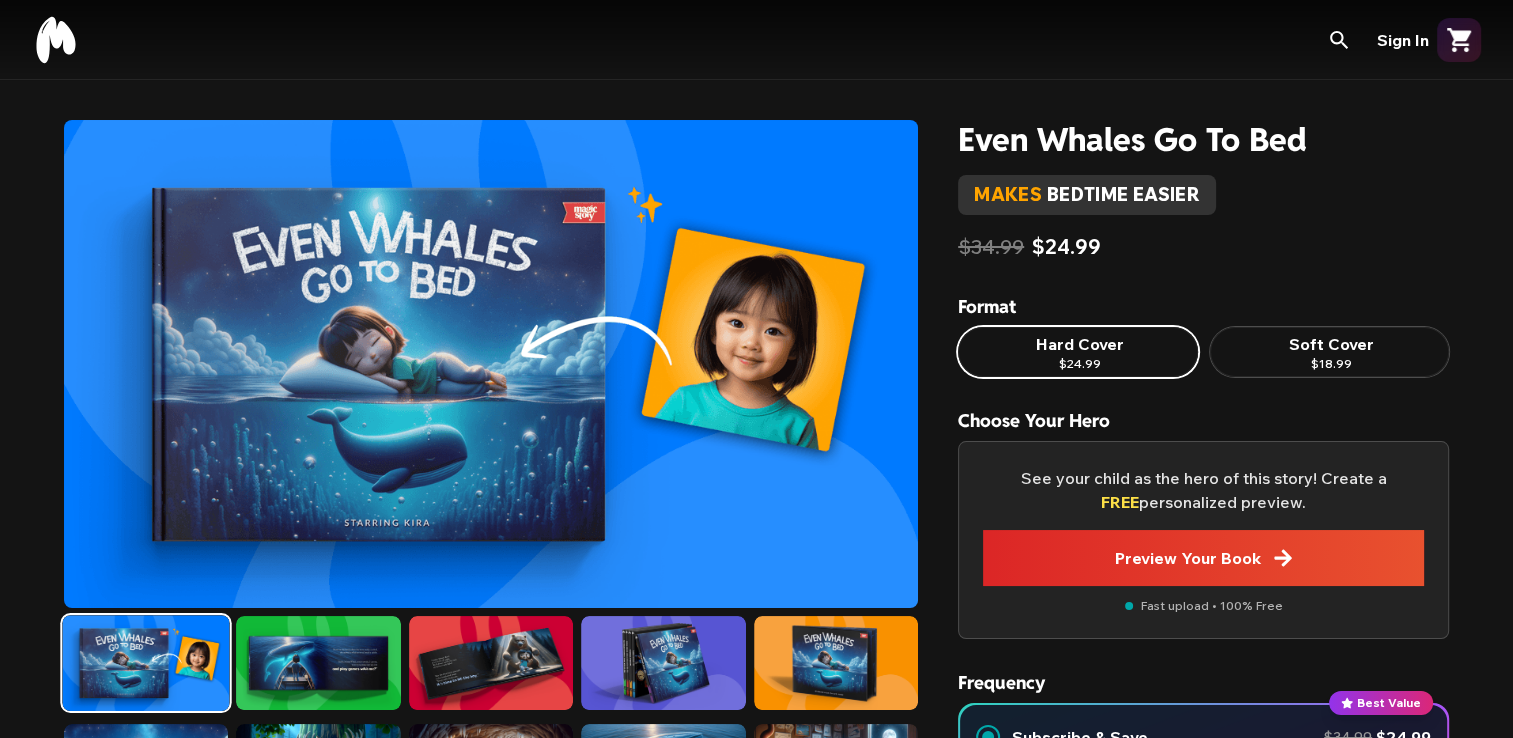 click on "Hard Cover" at bounding box center (1078, 344) 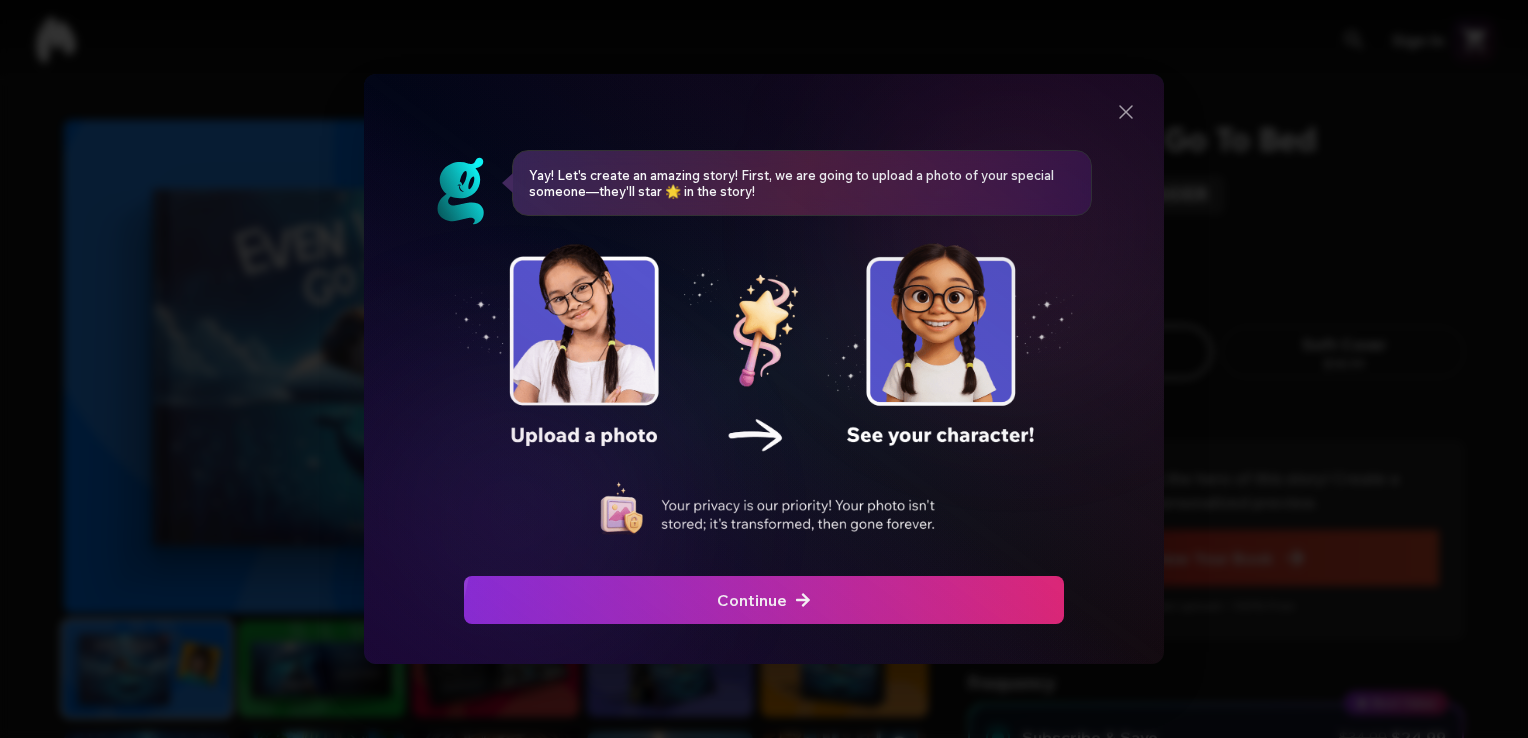 click on "Continue" at bounding box center (764, 600) 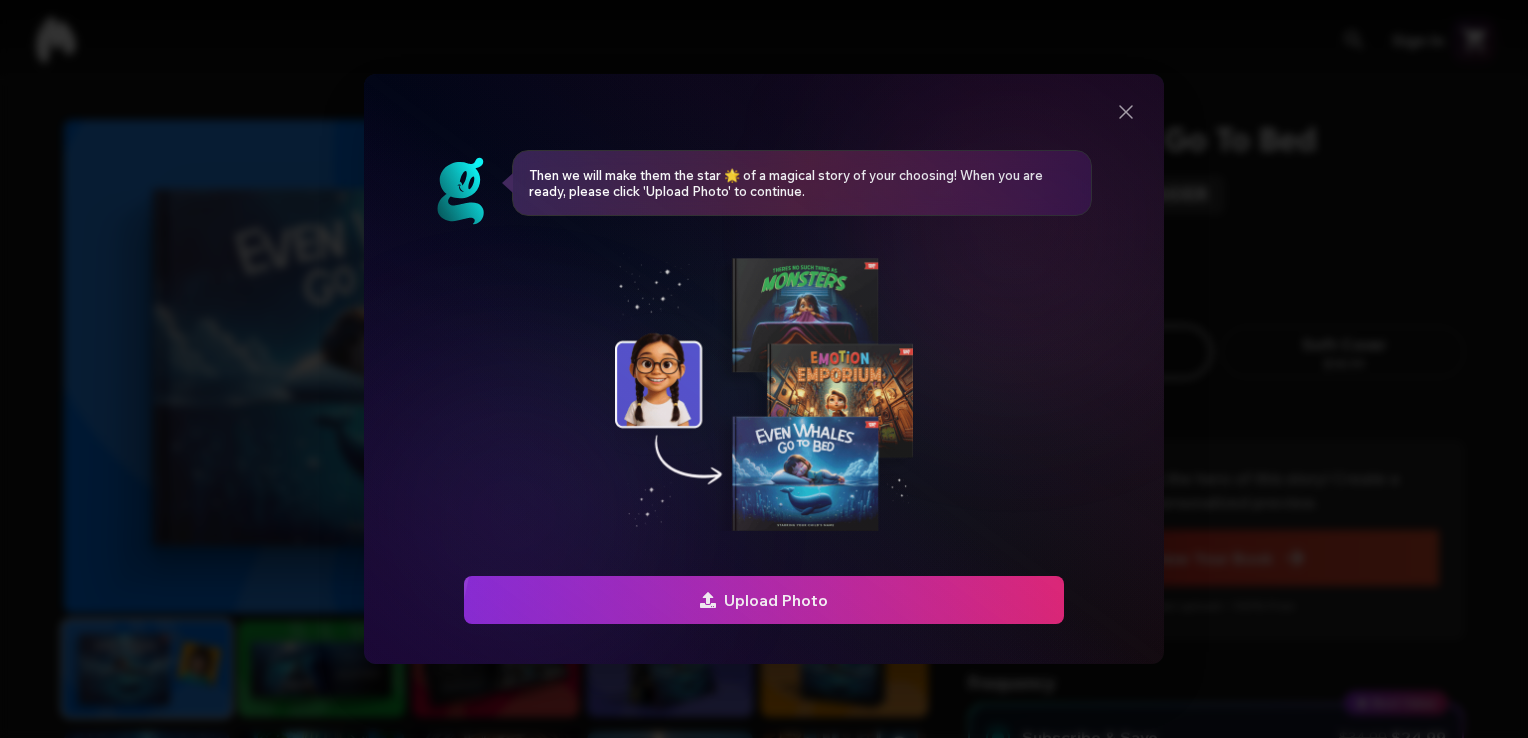 click on "Upload Photo" at bounding box center (764, 600) 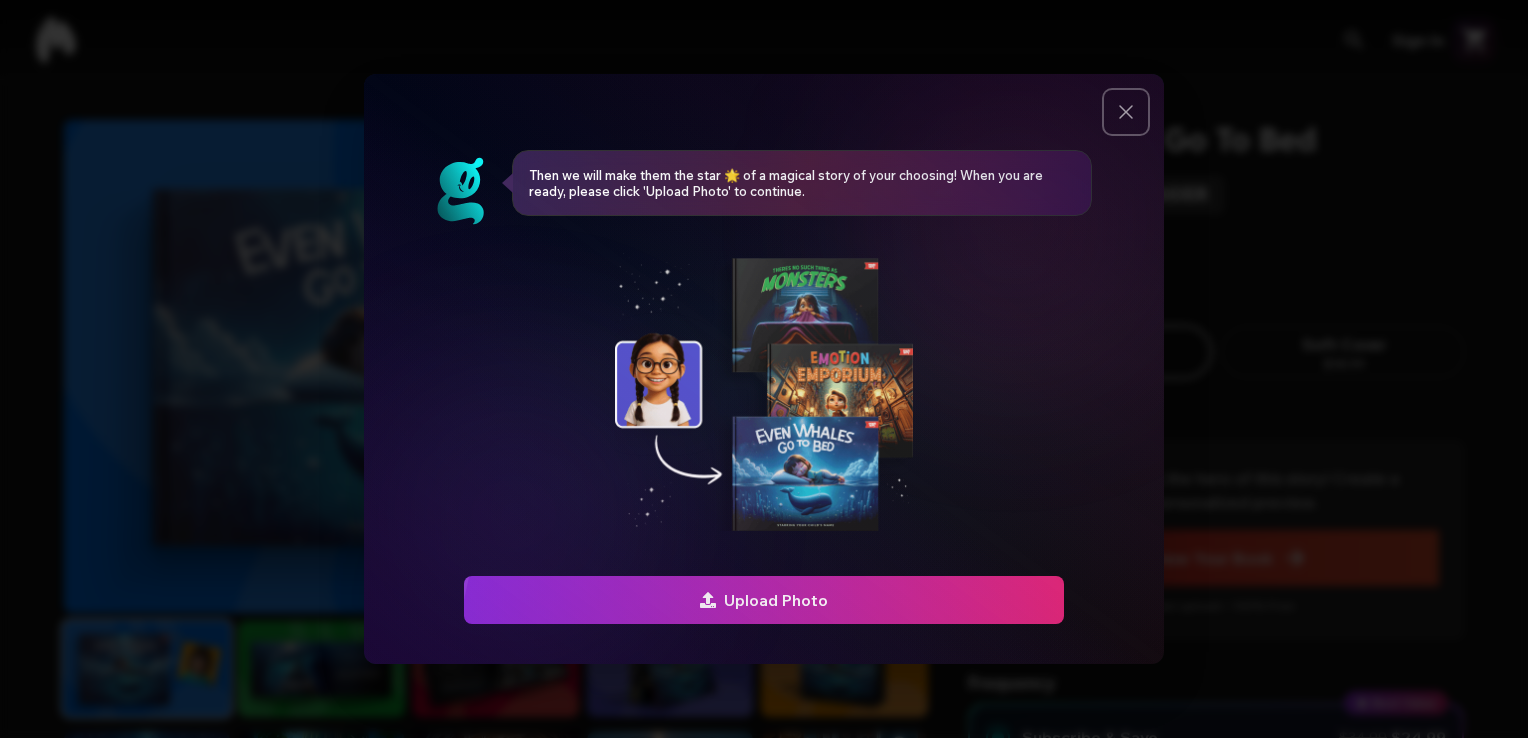 click 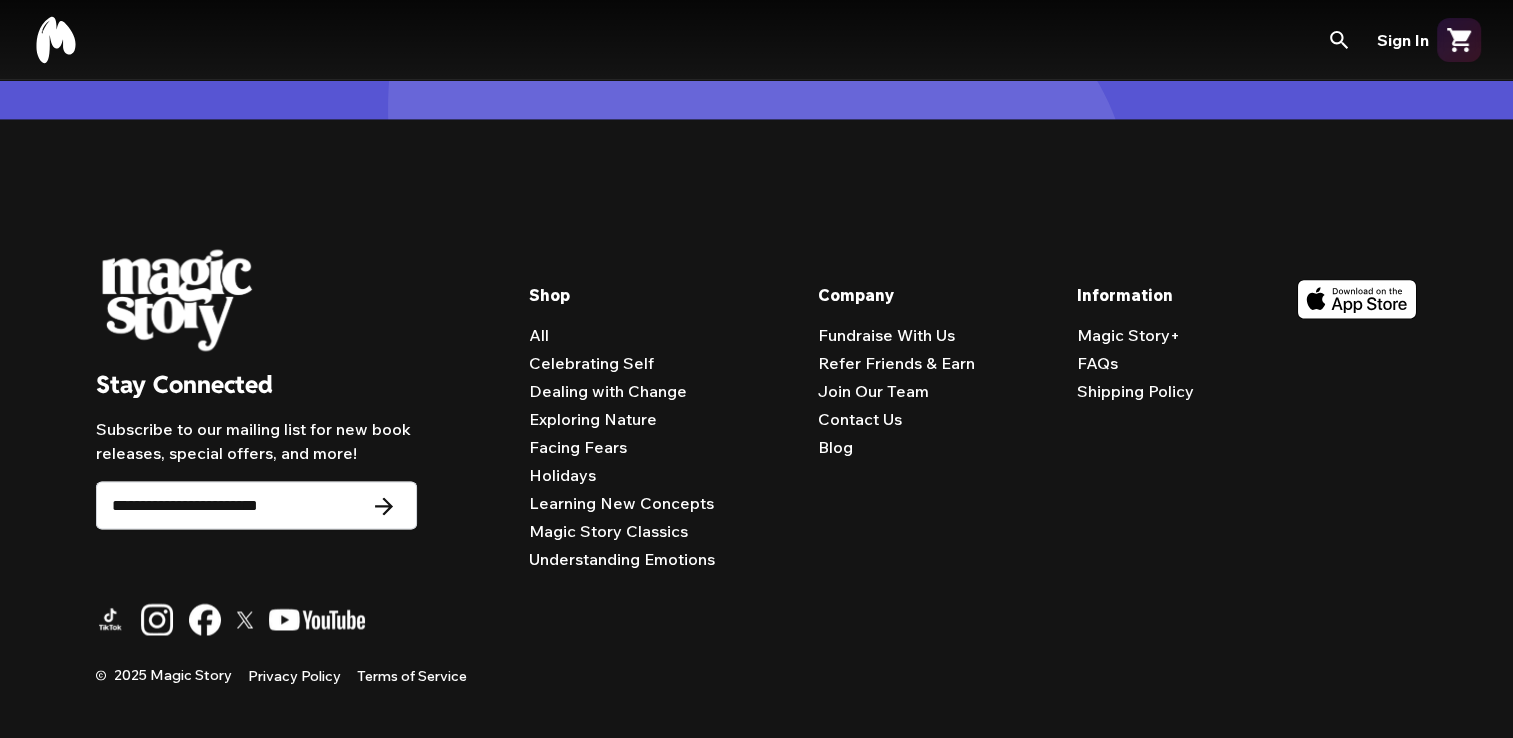scroll, scrollTop: 3017, scrollLeft: 0, axis: vertical 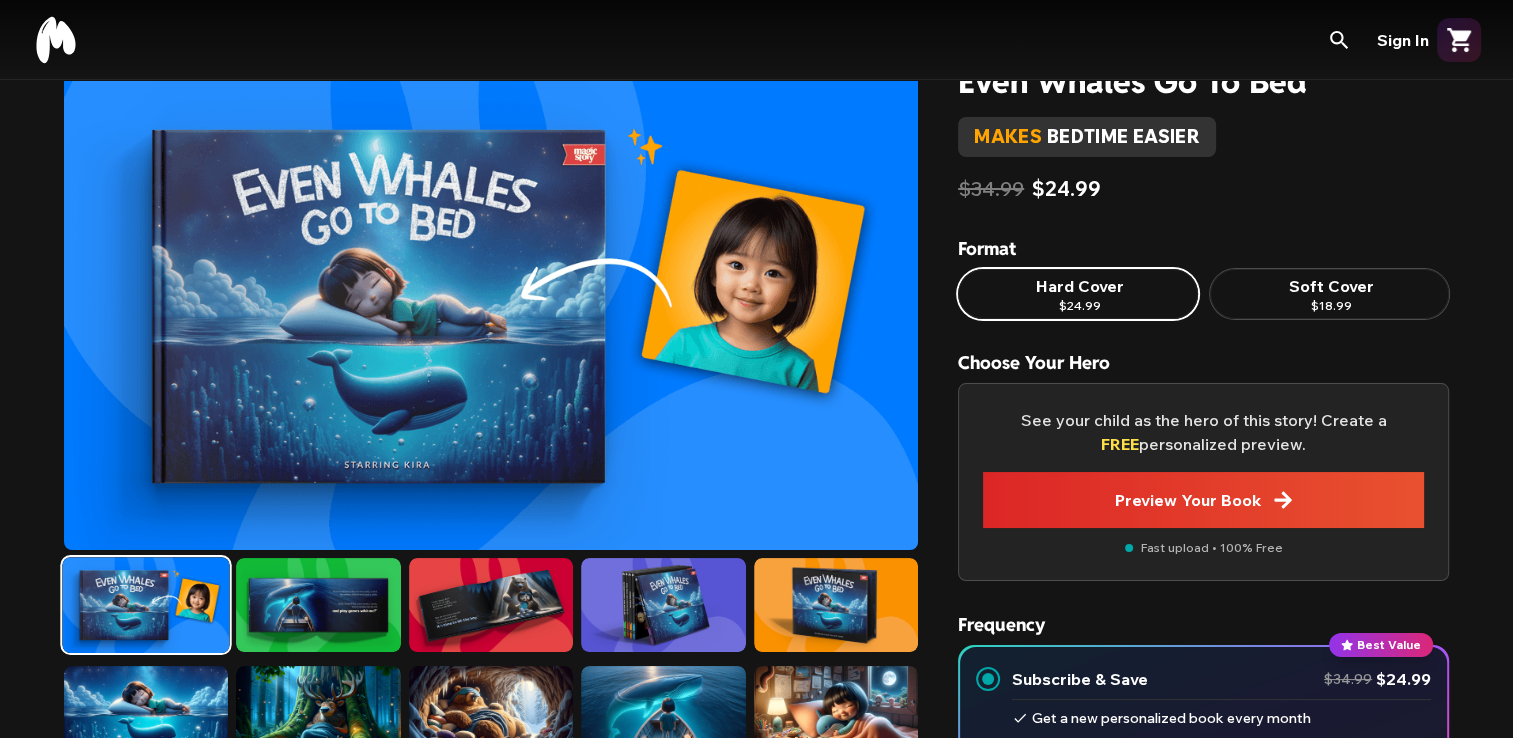 click on "Hard Cover" at bounding box center (1078, 286) 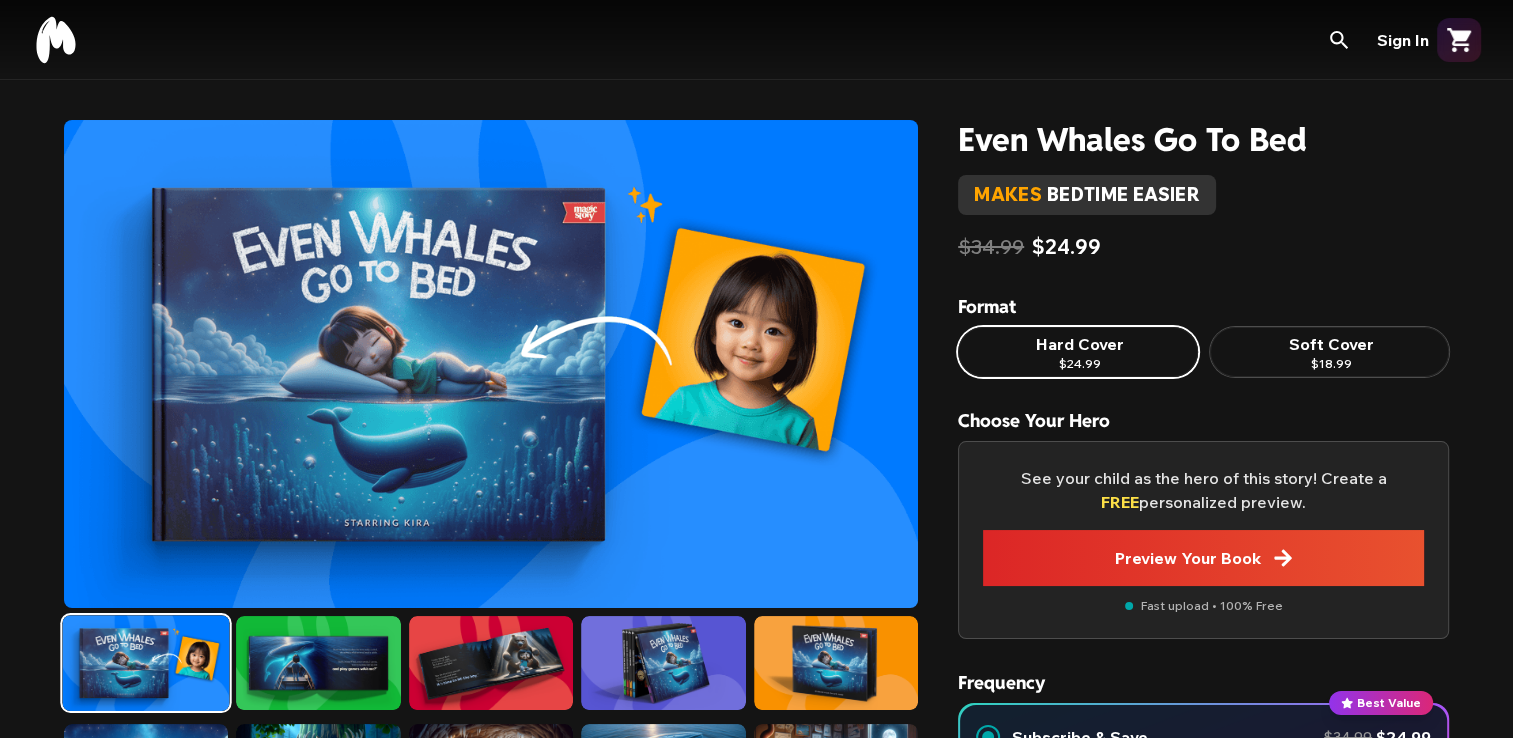 click at bounding box center (318, 663) 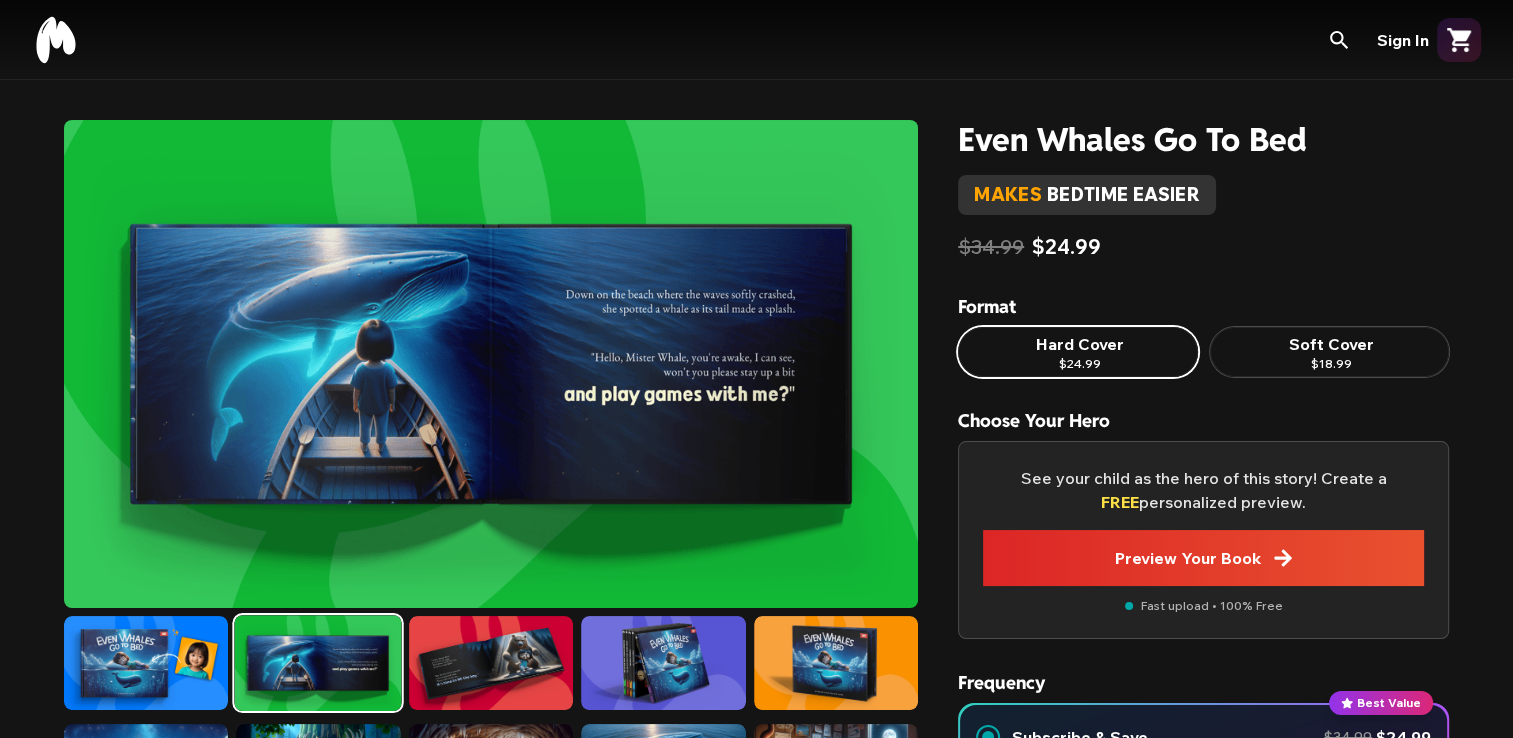 click at bounding box center [491, 663] 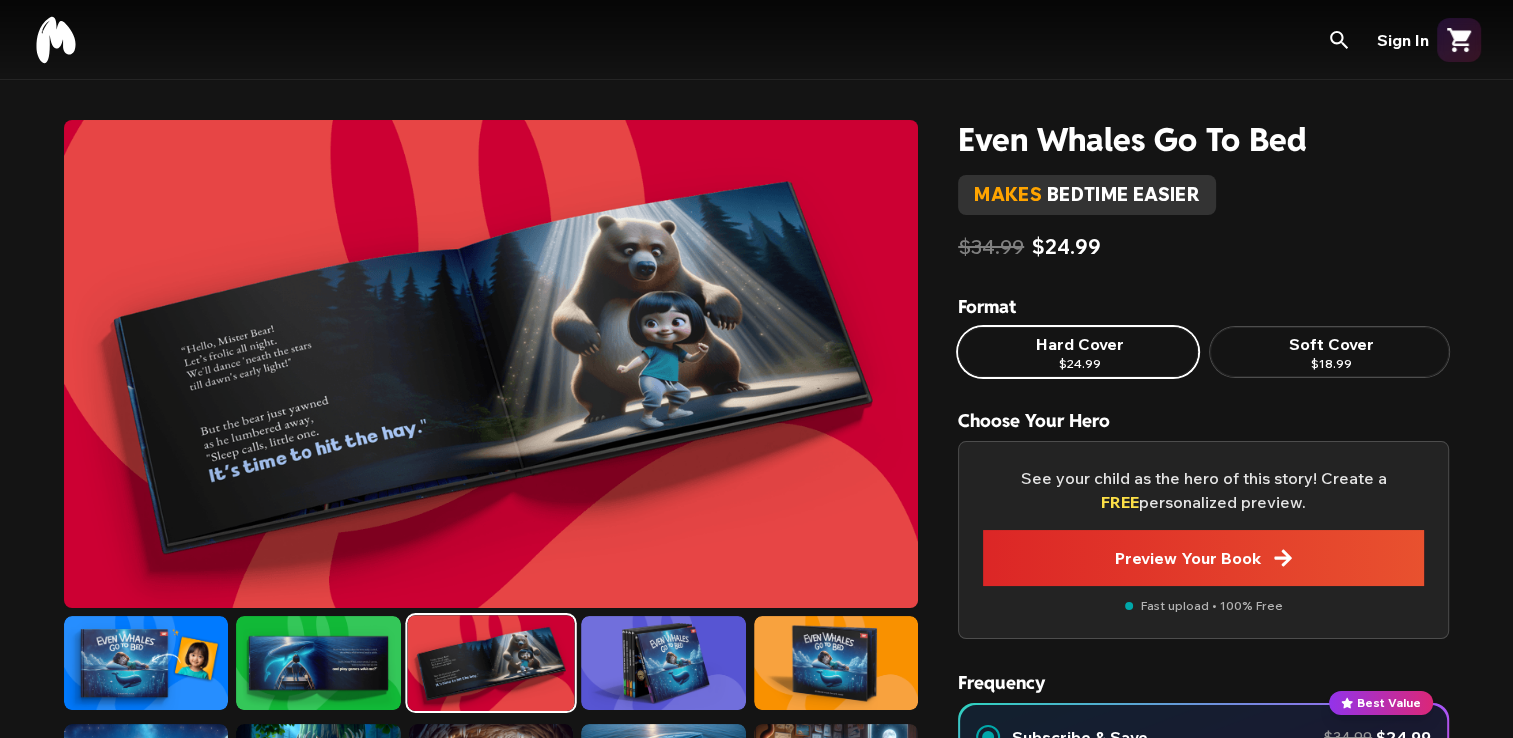 click at bounding box center [663, 663] 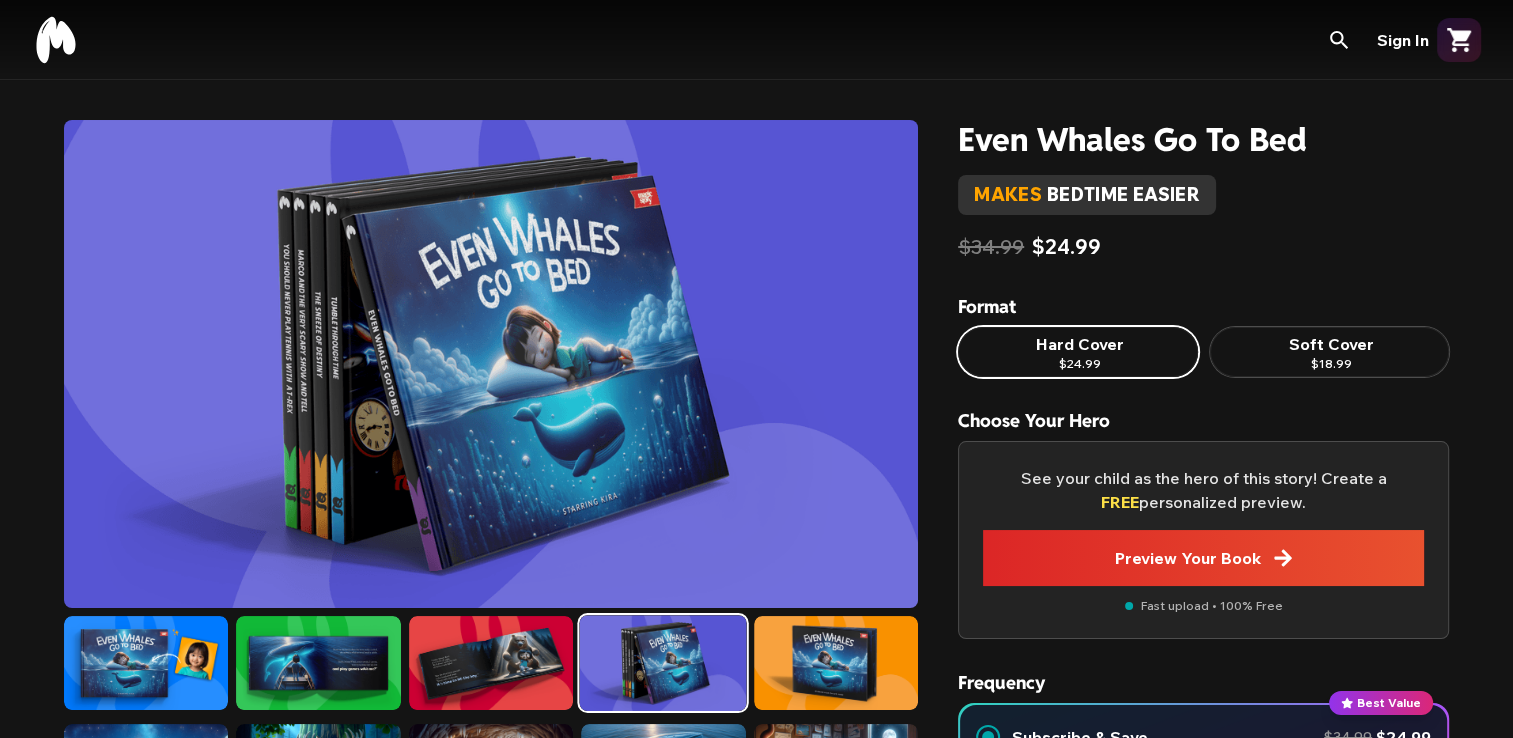 click at bounding box center (836, 663) 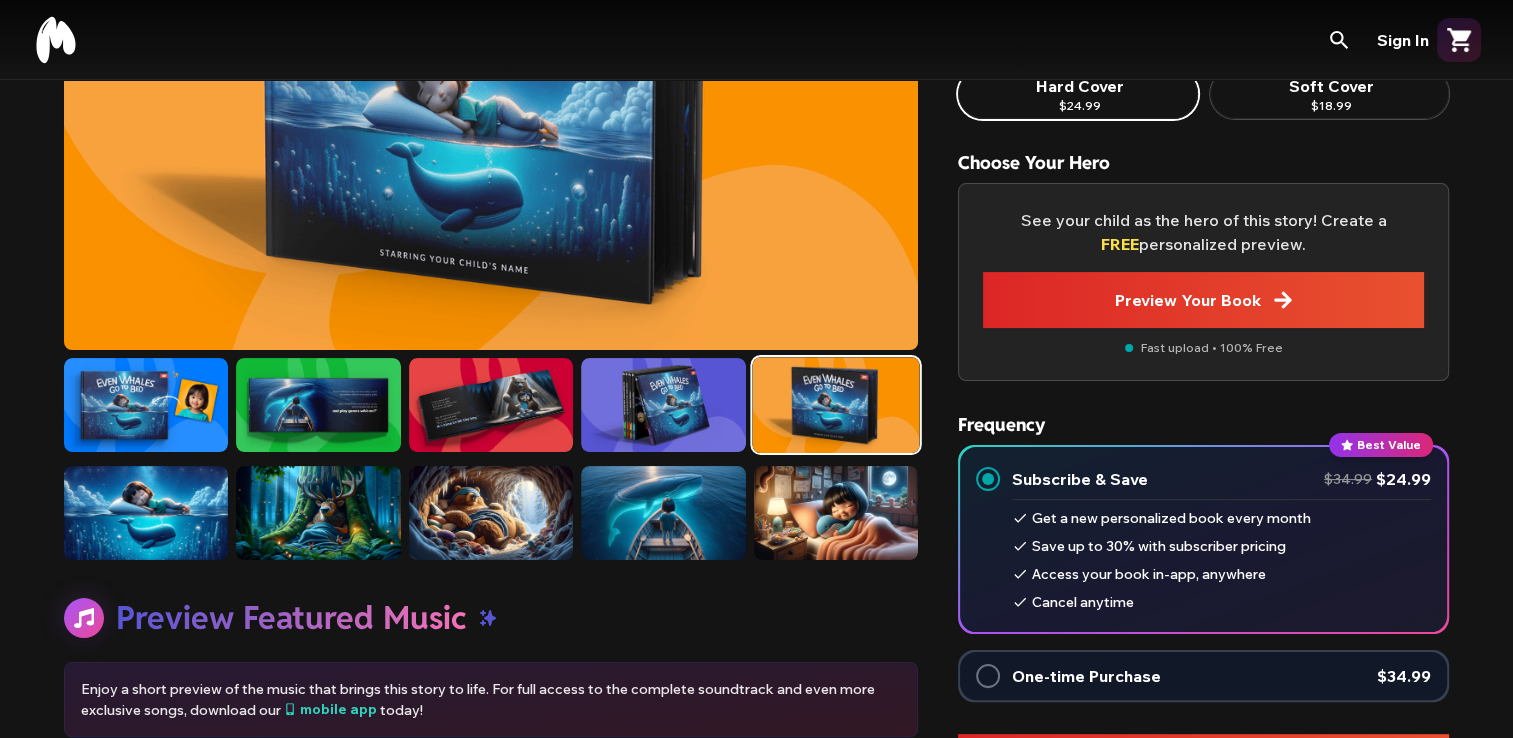 scroll, scrollTop: 276, scrollLeft: 0, axis: vertical 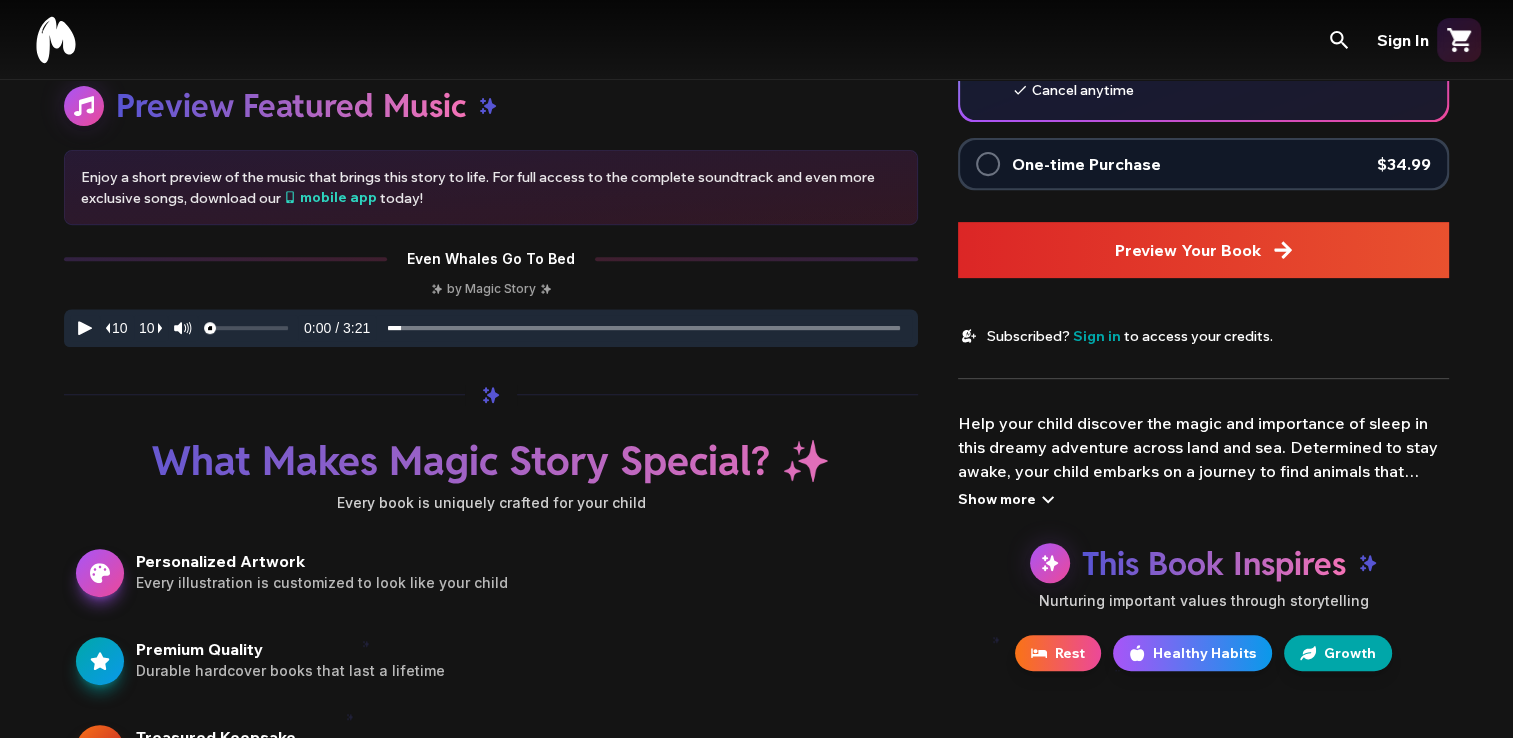 type on "**********" 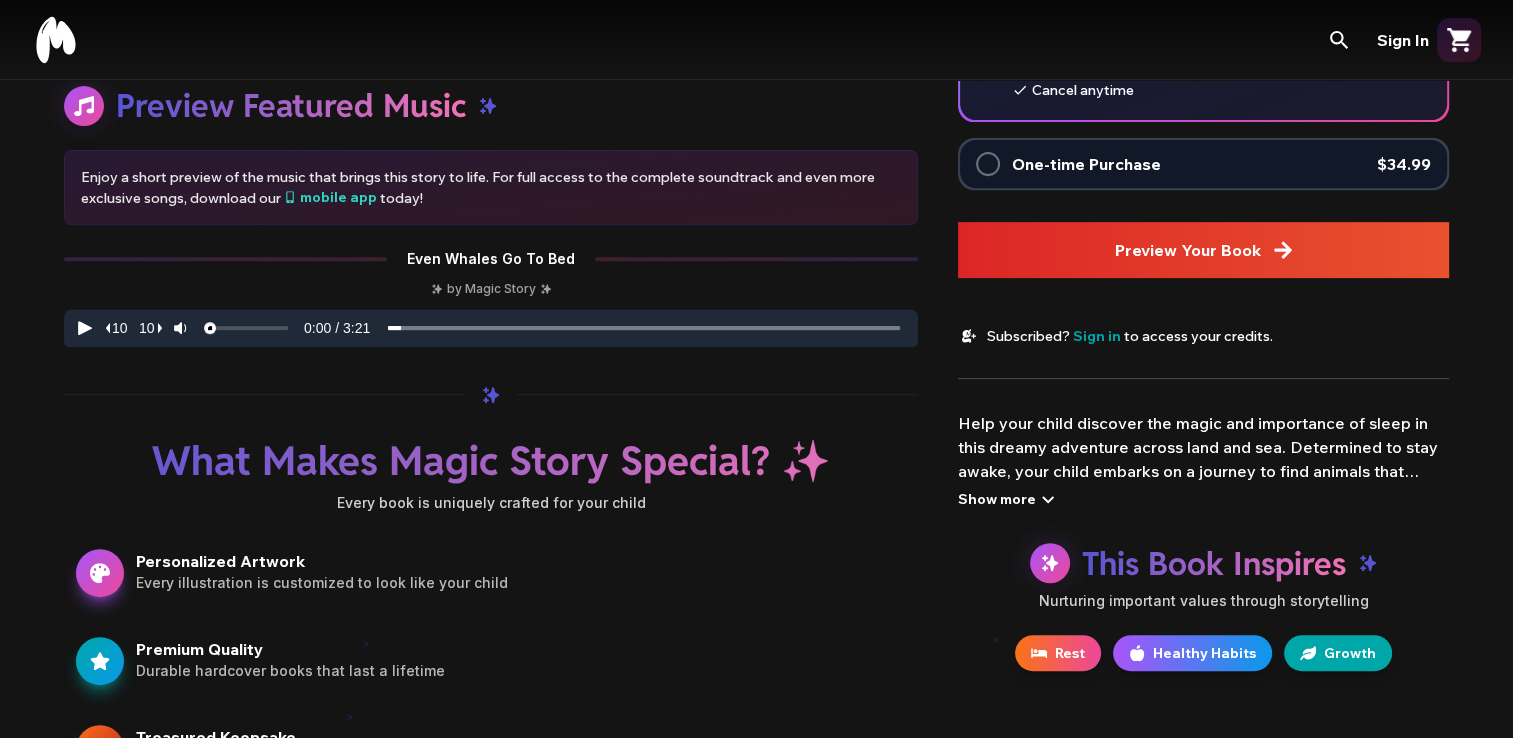 click 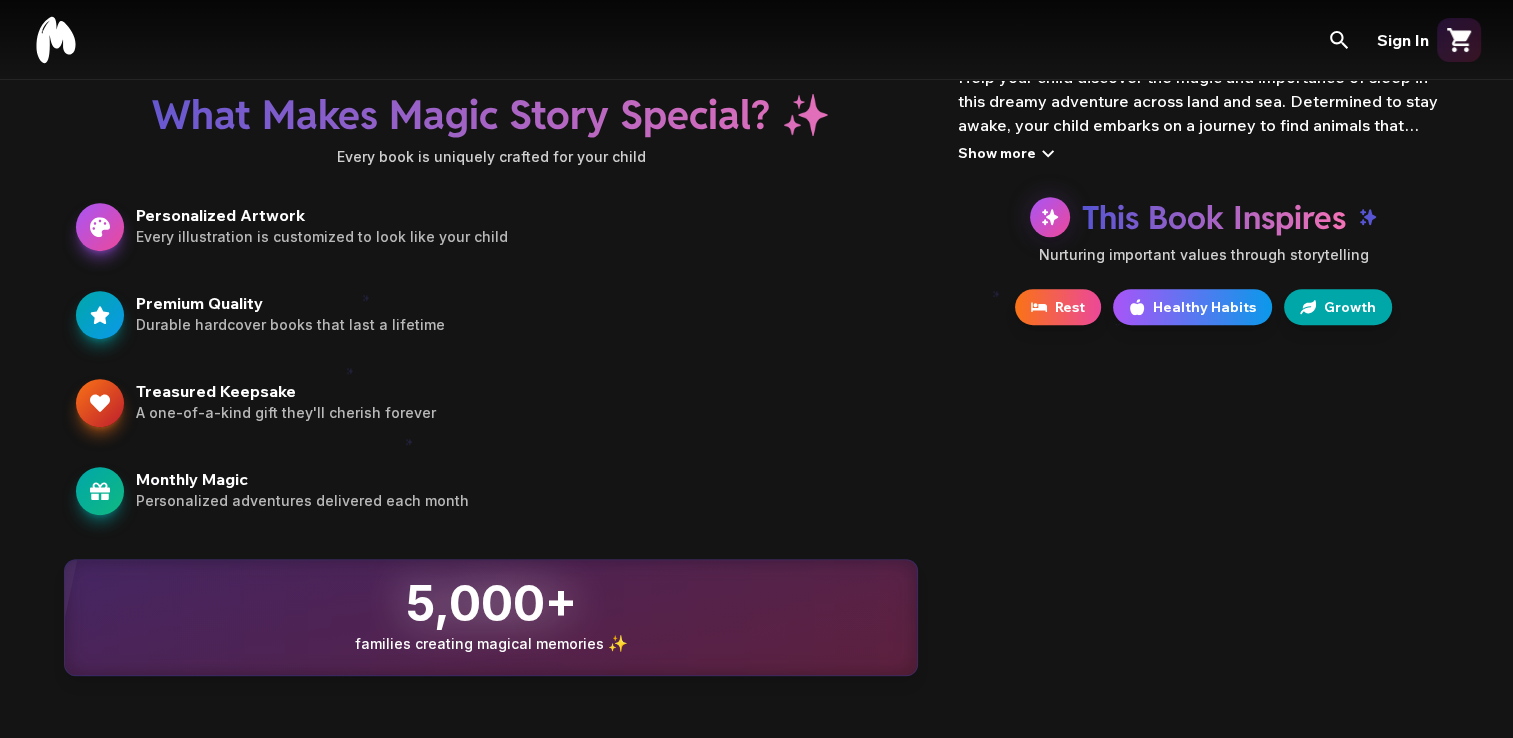 scroll, scrollTop: 1094, scrollLeft: 0, axis: vertical 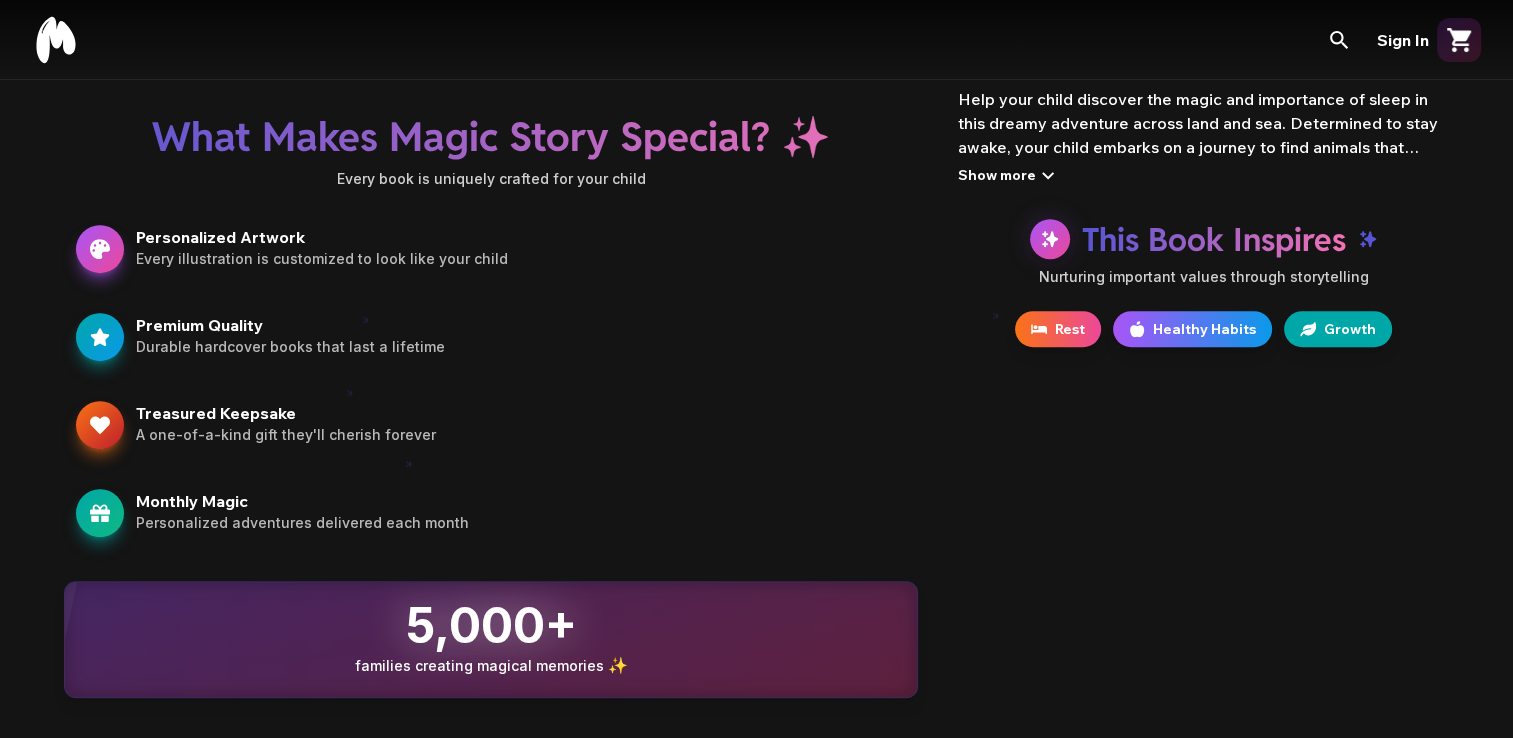 click on "Personalized Artwork" at bounding box center (521, 237) 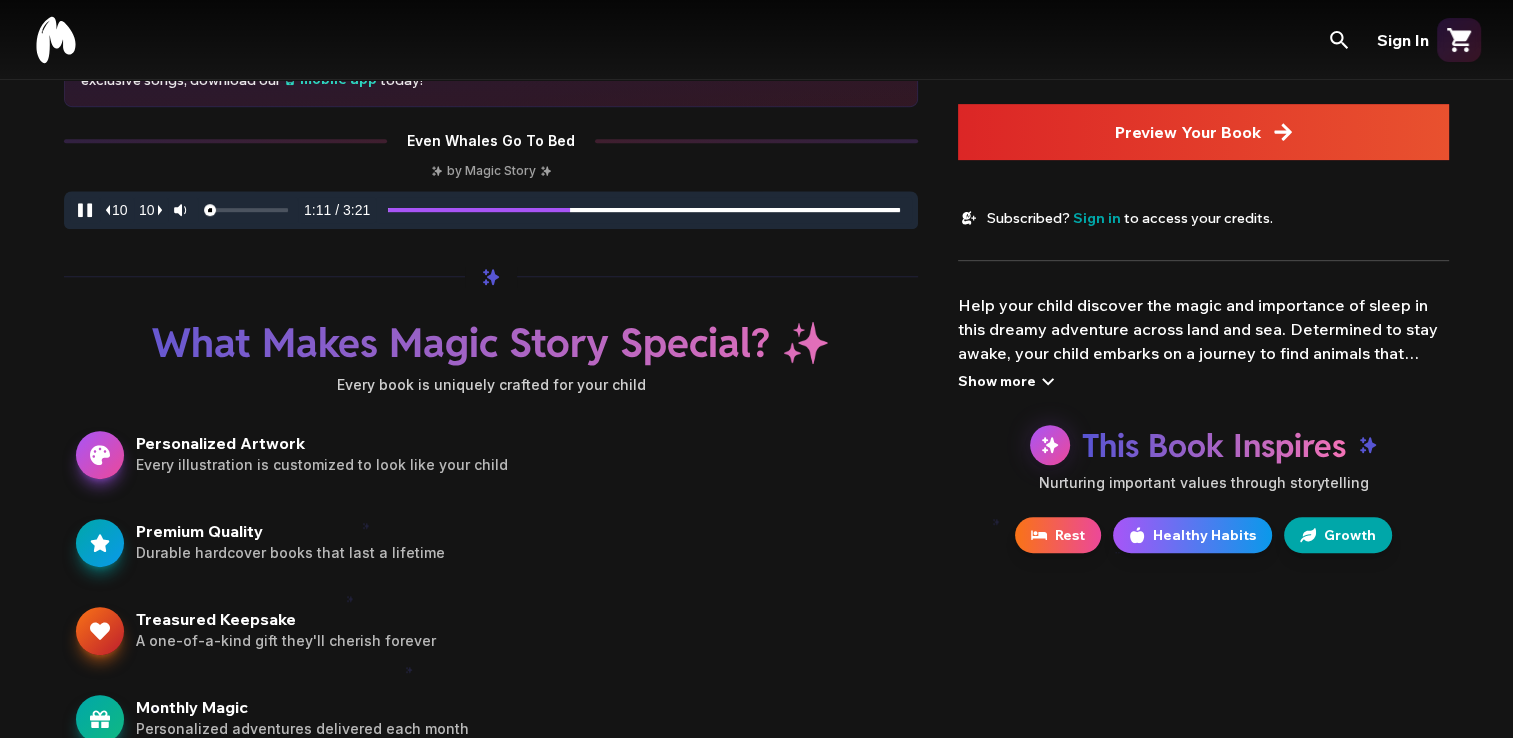 scroll, scrollTop: 740, scrollLeft: 0, axis: vertical 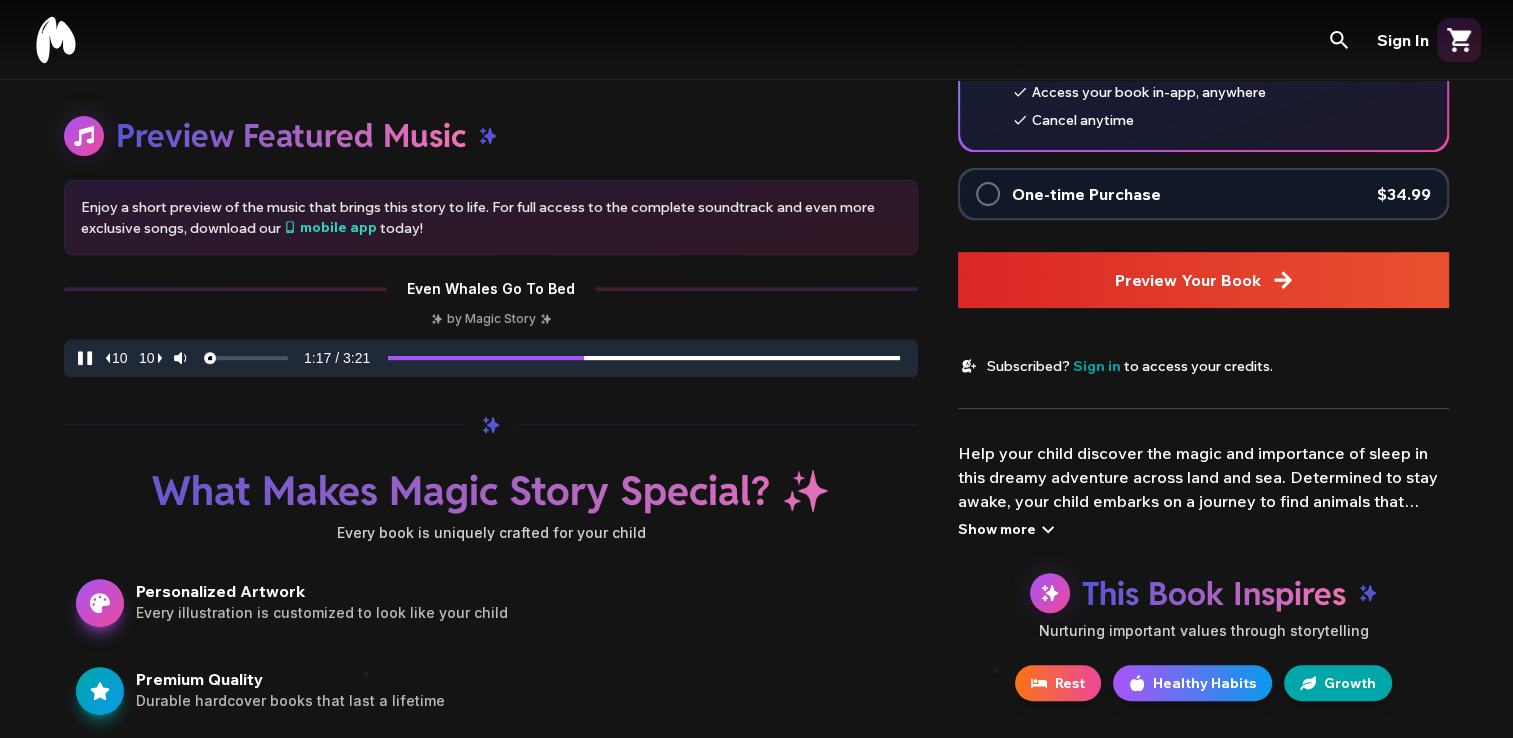 click at bounding box center (988, 194) 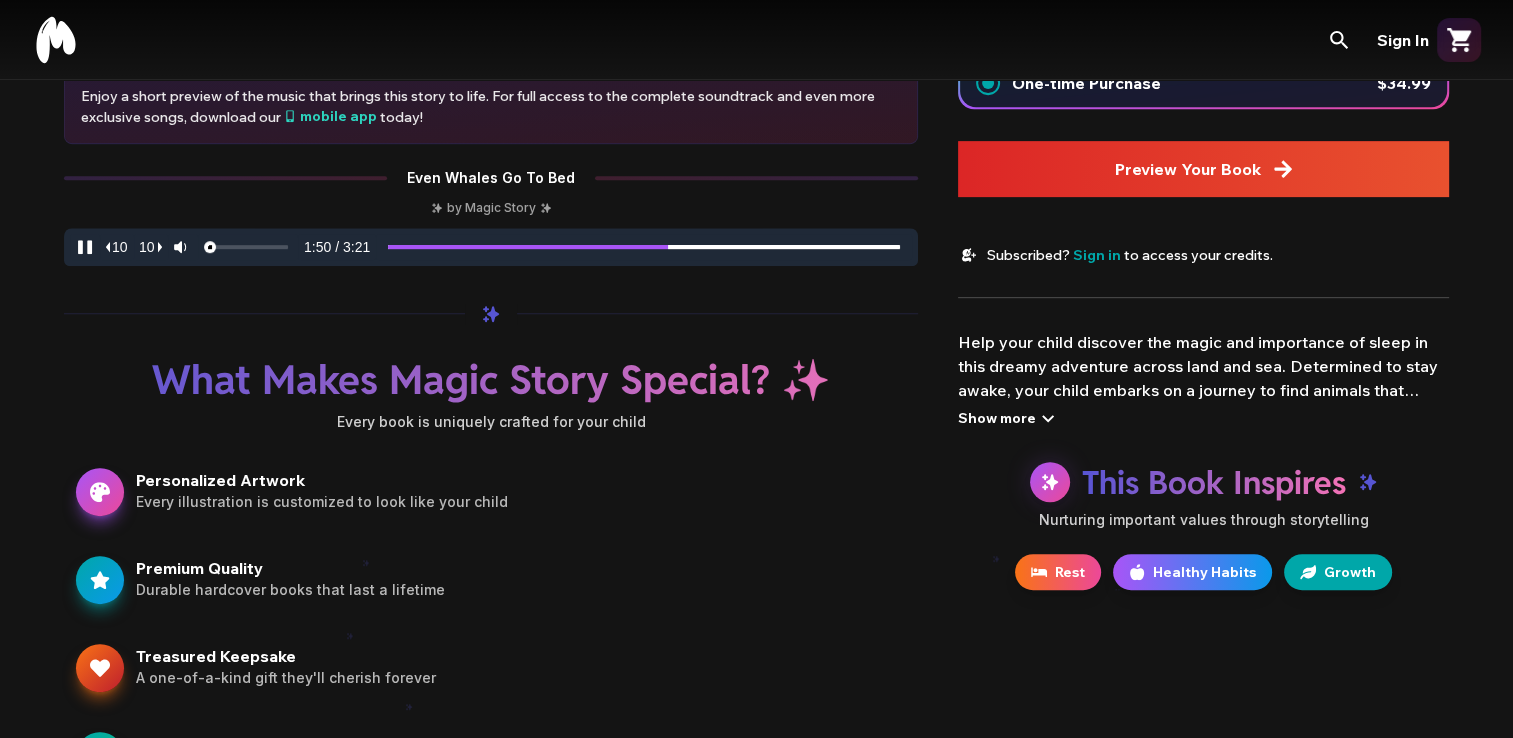 scroll, scrollTop: 855, scrollLeft: 0, axis: vertical 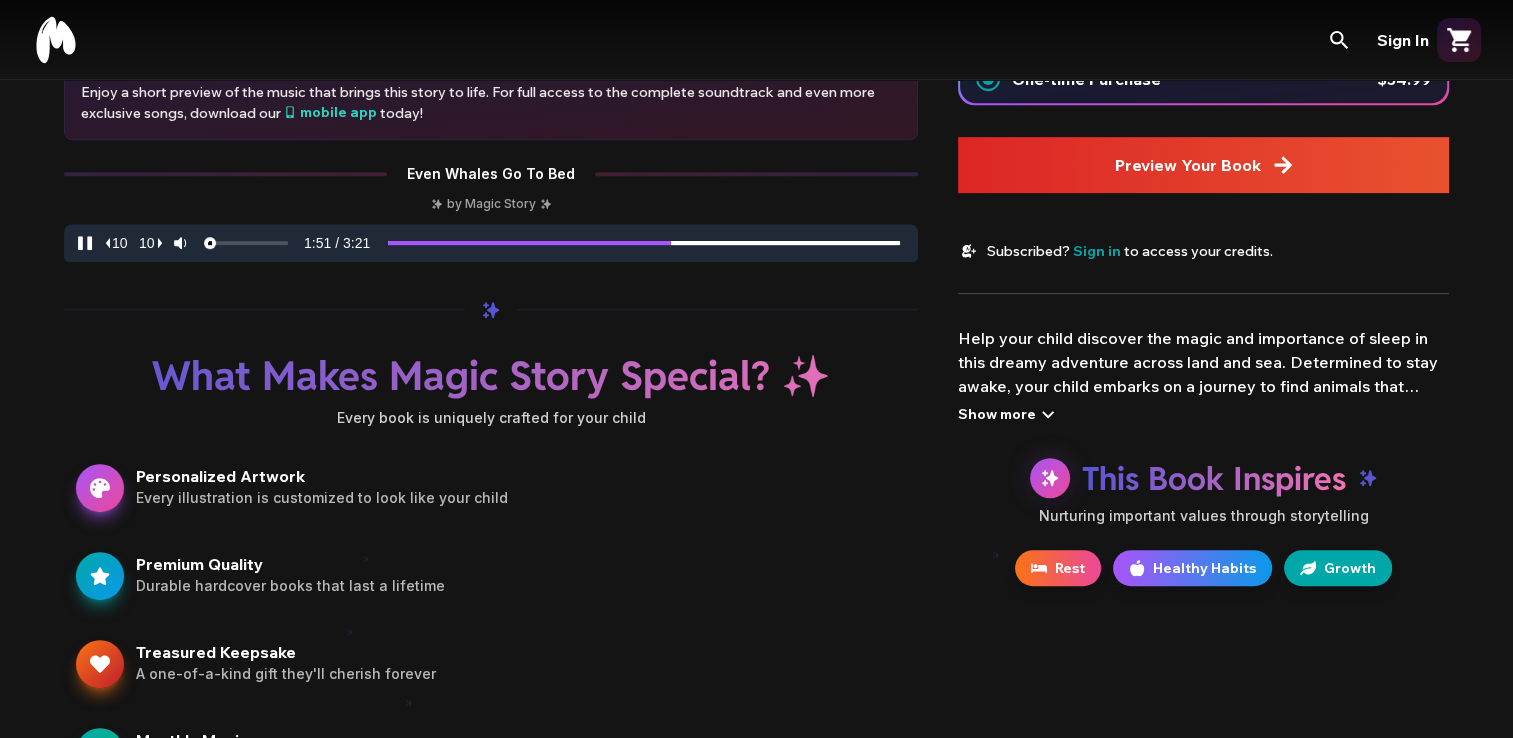 click on "Preview Your Book" at bounding box center (1203, 165) 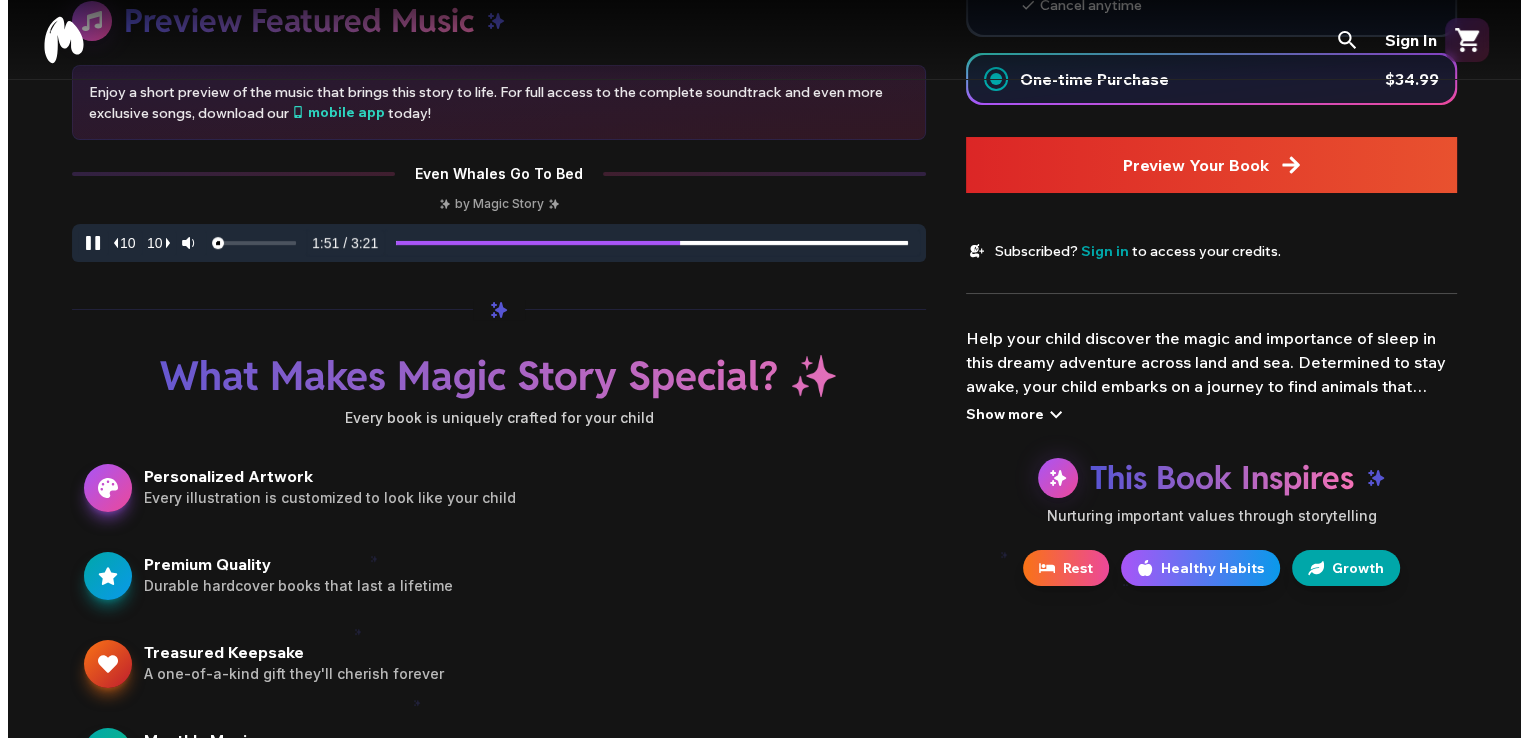 scroll, scrollTop: 0, scrollLeft: 0, axis: both 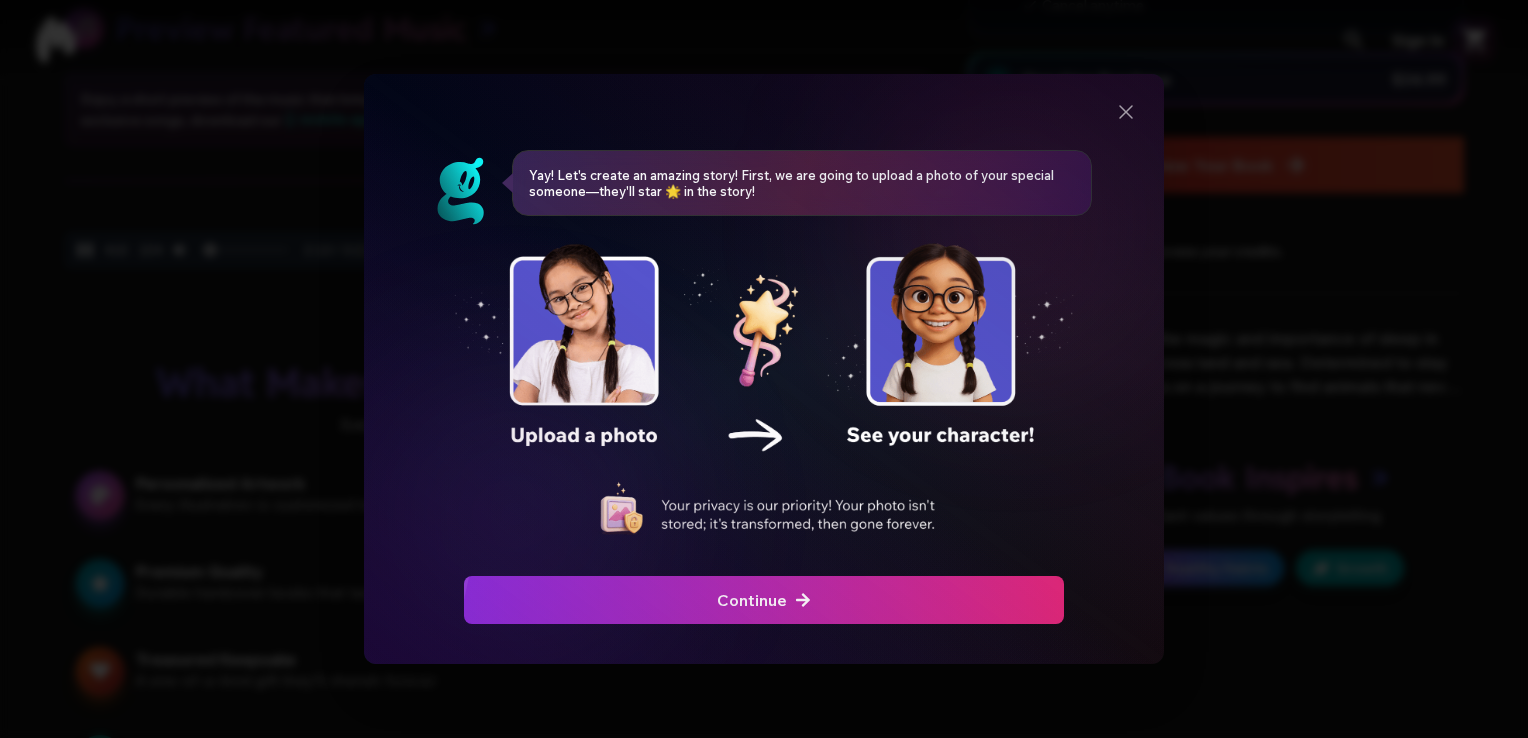 click at bounding box center (763, 391) 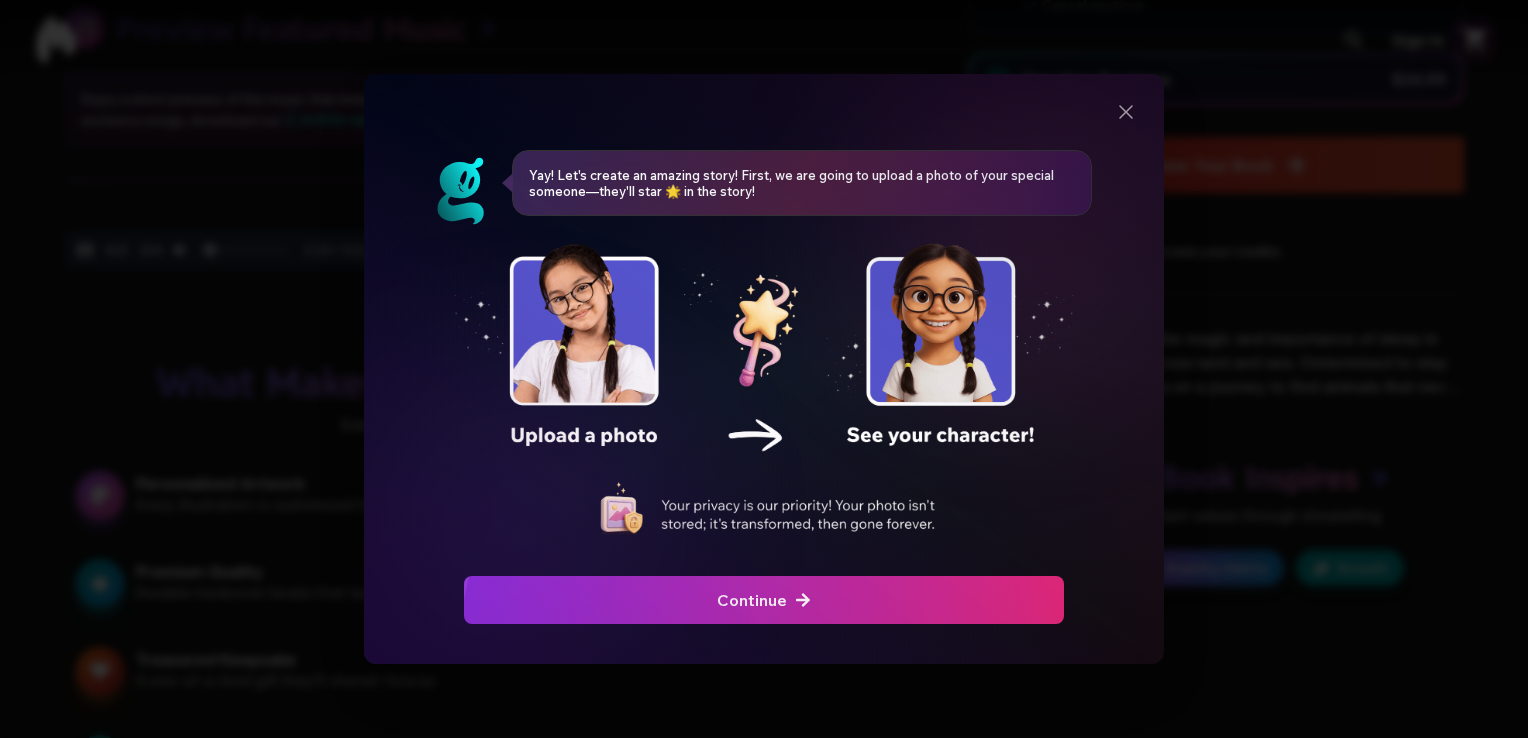 click at bounding box center [764, 600] 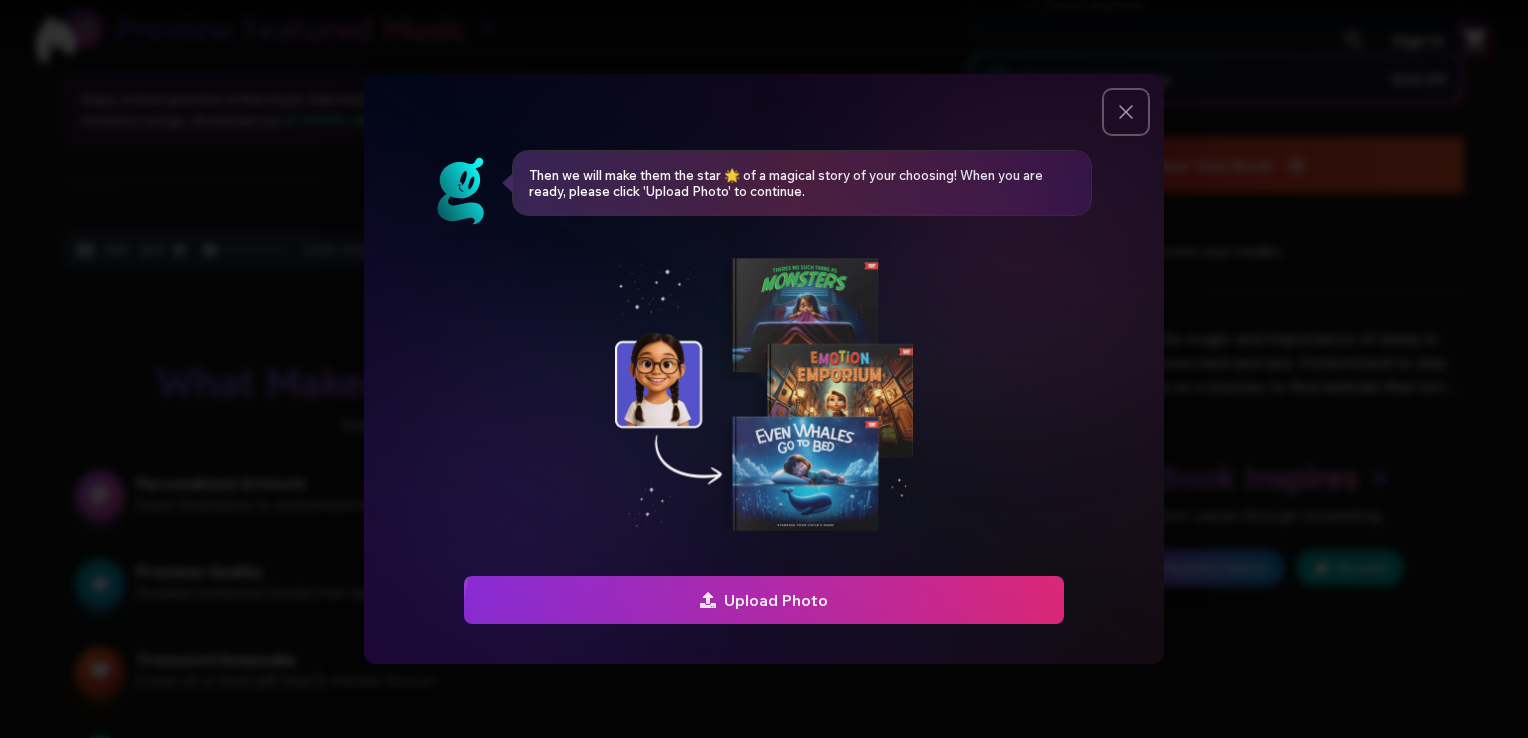 click 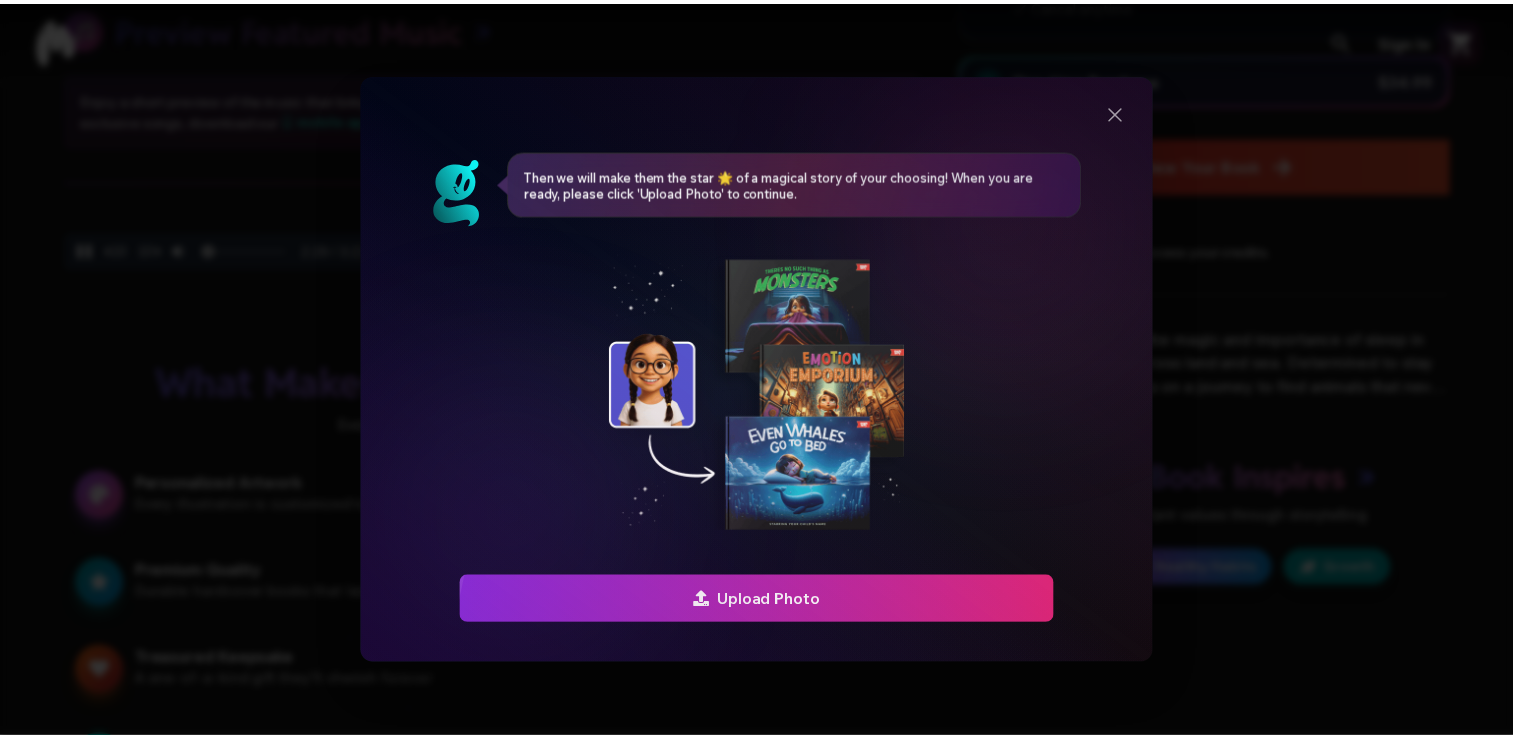 scroll, scrollTop: 855, scrollLeft: 0, axis: vertical 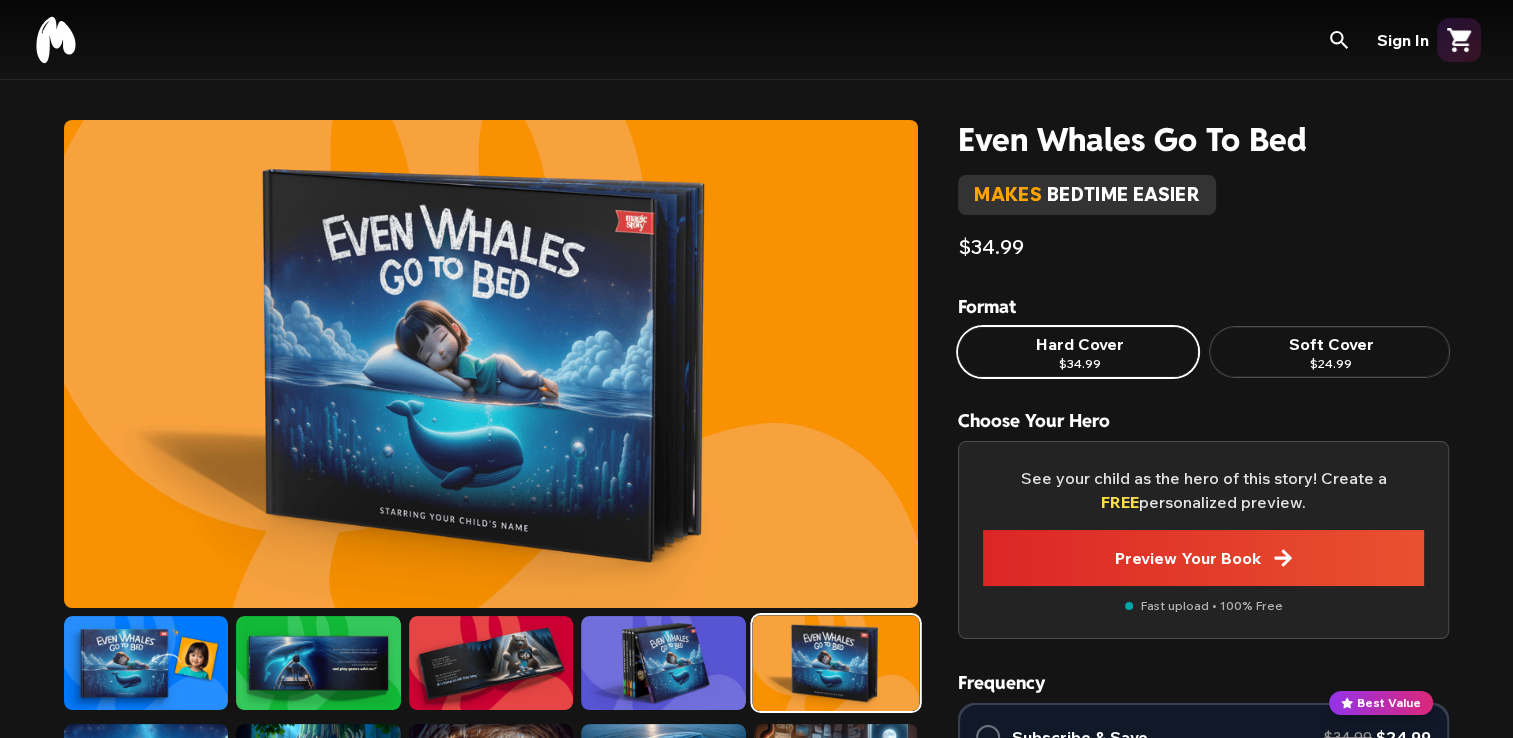 click on "Hard Cover" at bounding box center (1078, 344) 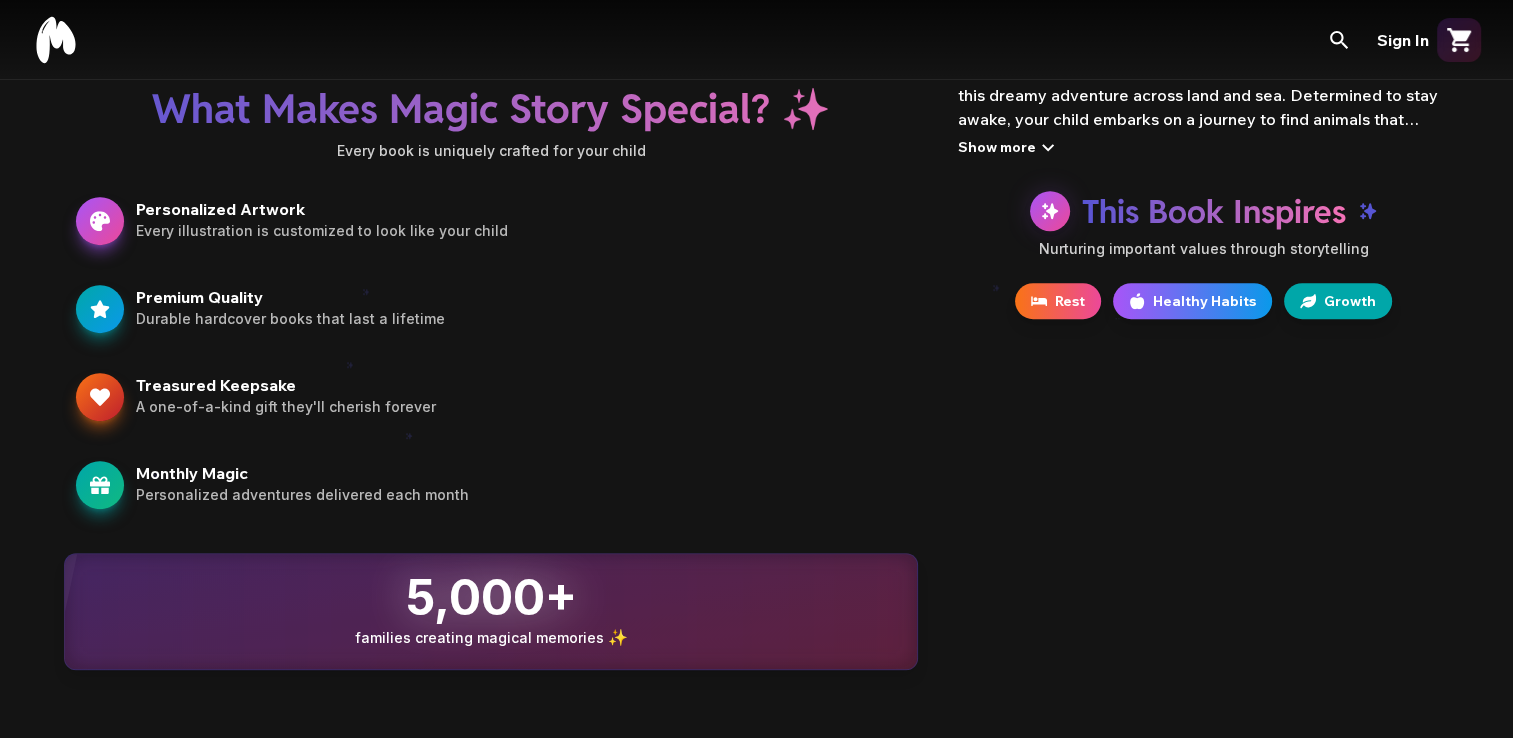 scroll, scrollTop: 1126, scrollLeft: 0, axis: vertical 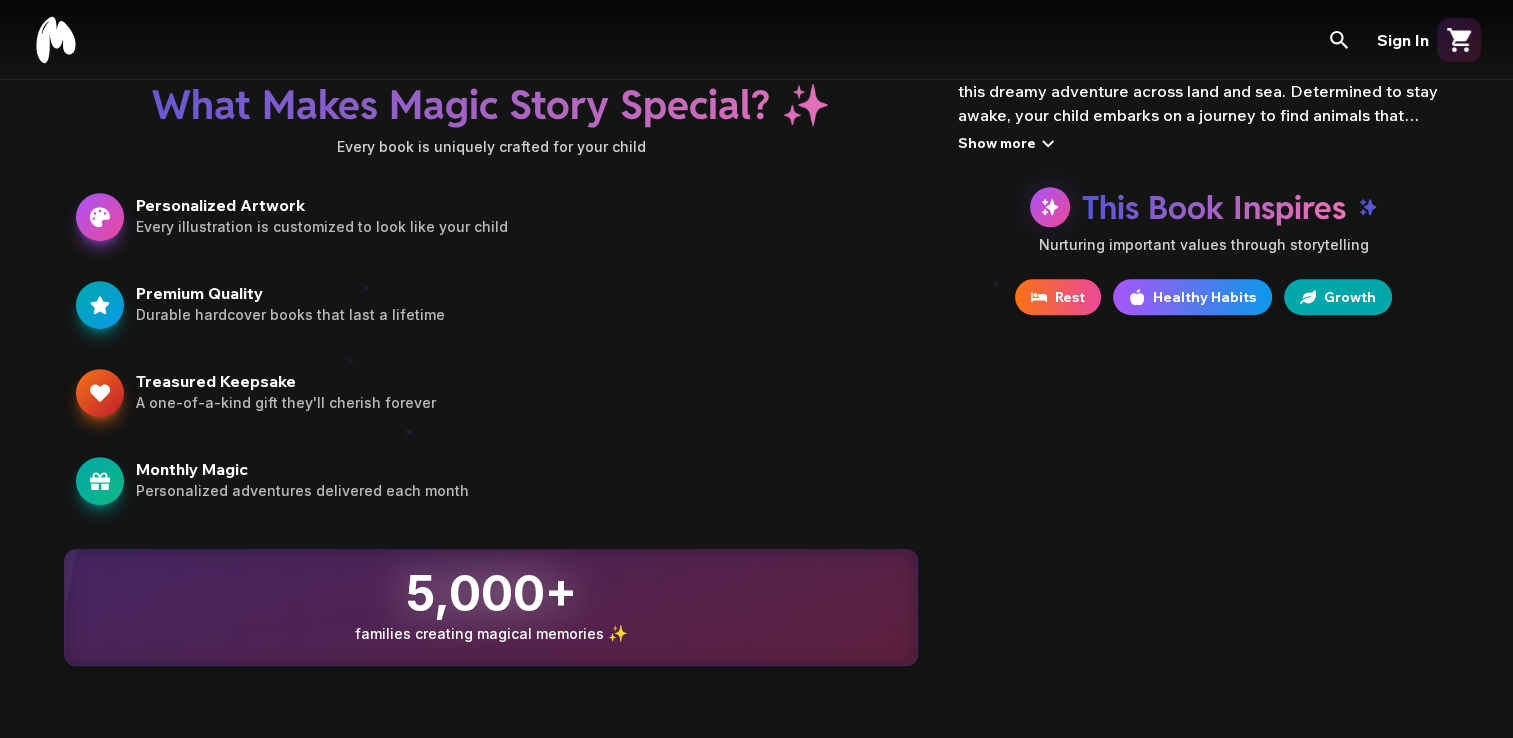 click on "Rest" at bounding box center [1070, 297] 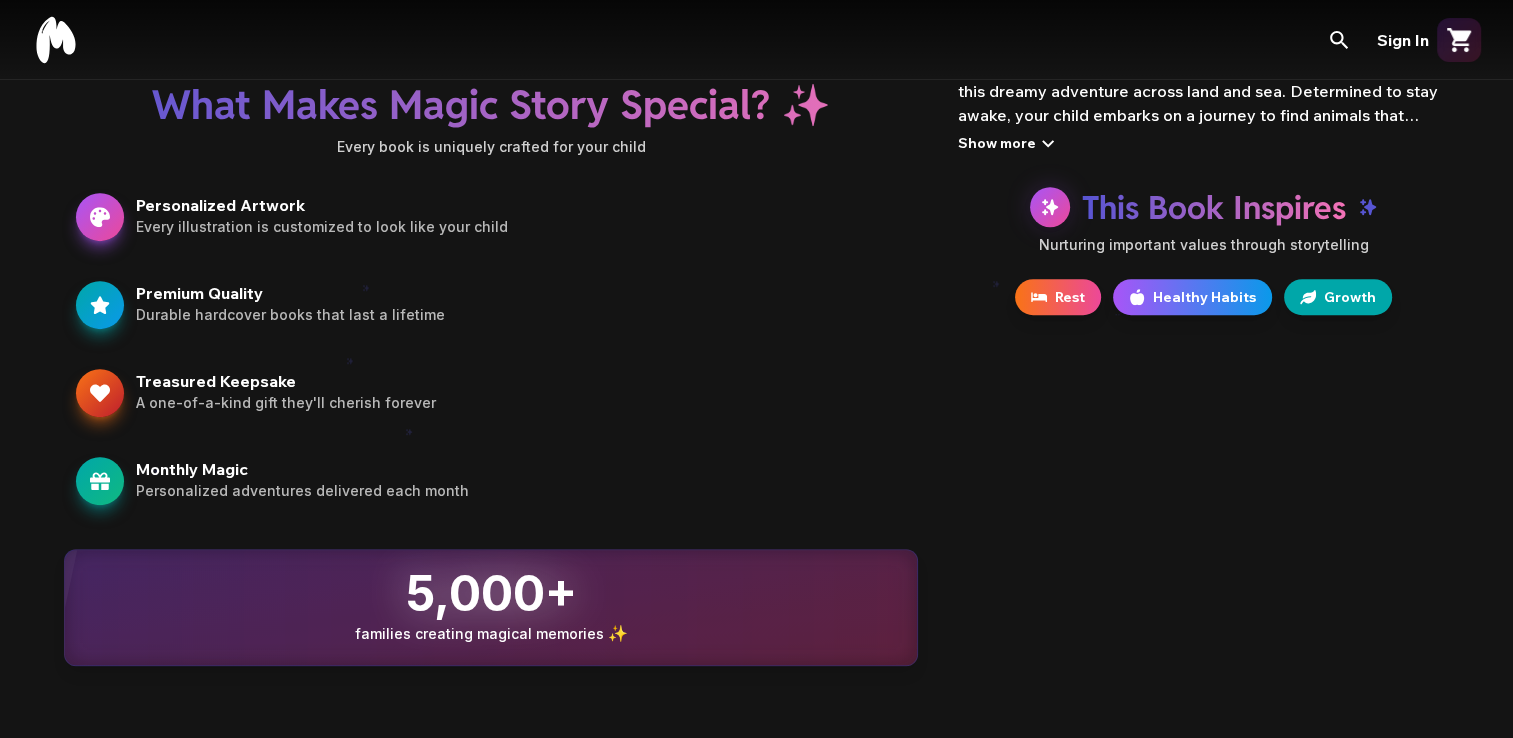 click on "Rest" at bounding box center (1070, 297) 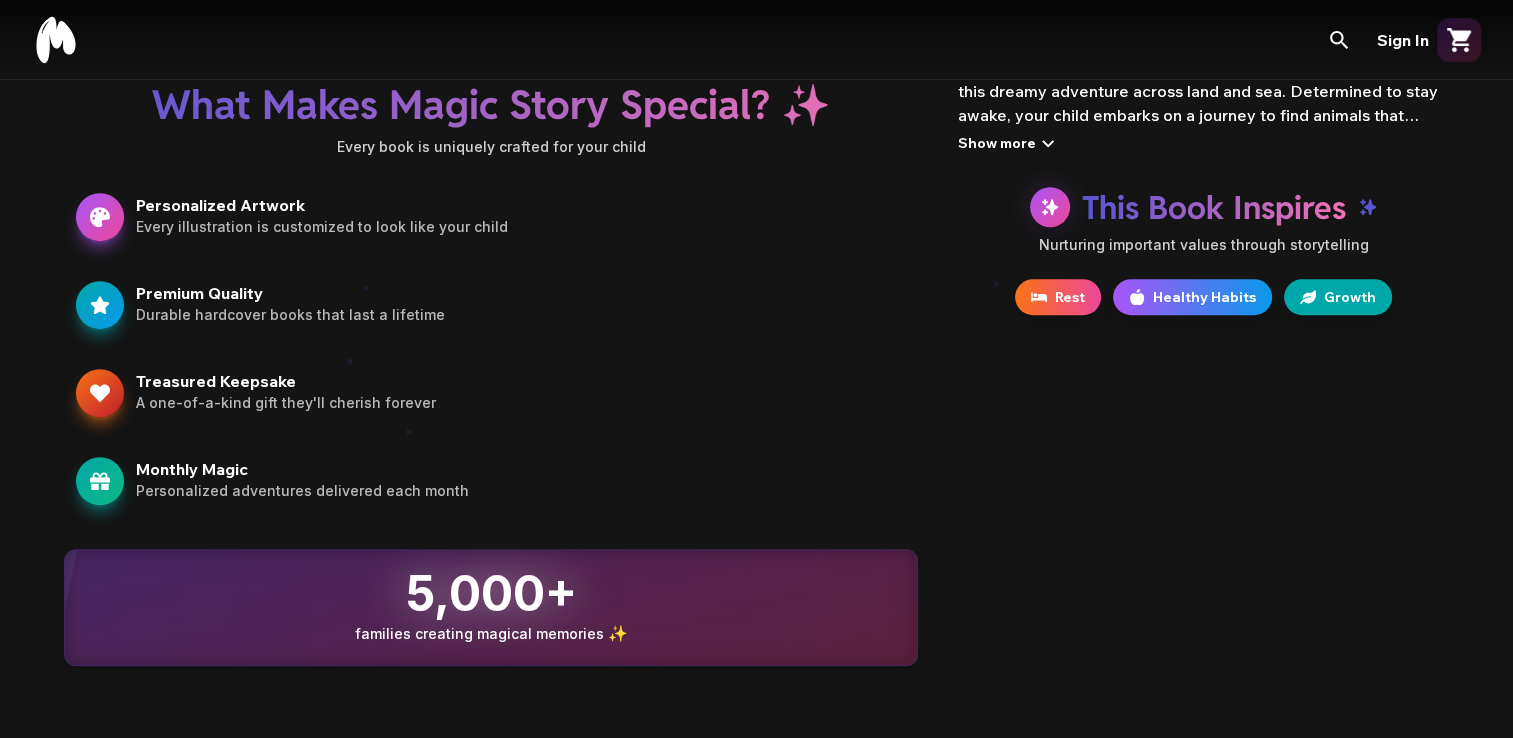 click on "Healthy Habits" at bounding box center [1204, 297] 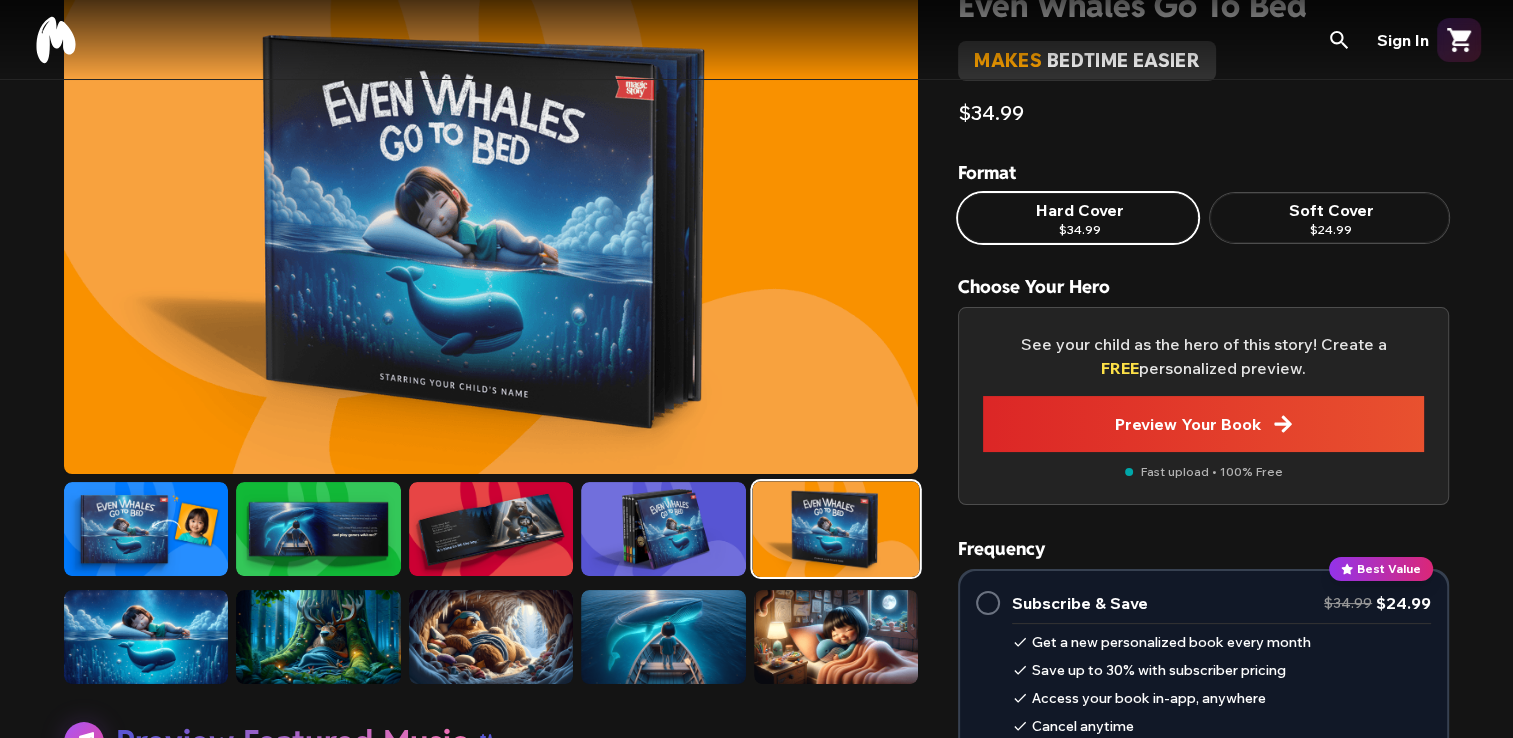 scroll, scrollTop: 0, scrollLeft: 0, axis: both 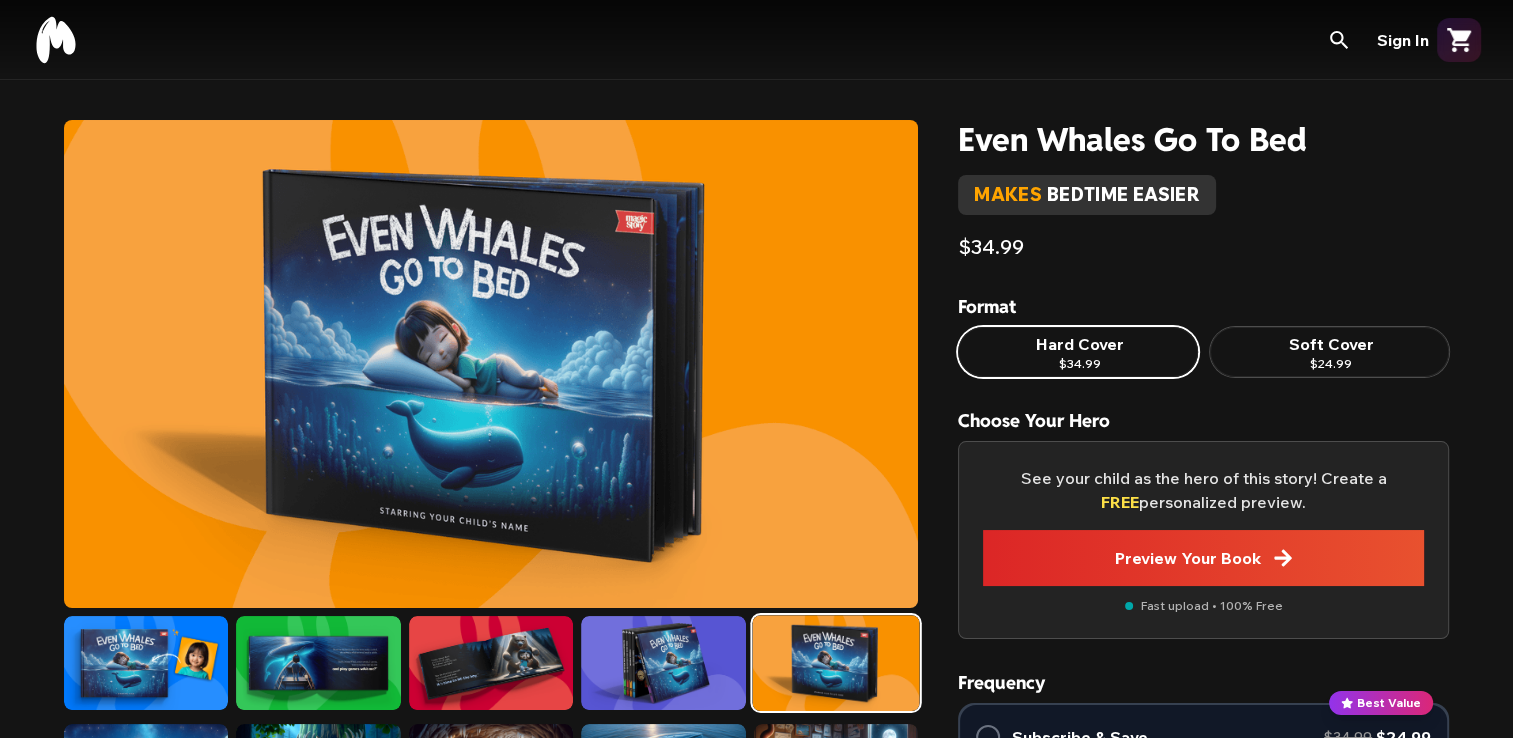 click on "Hard Cover" at bounding box center [1078, 344] 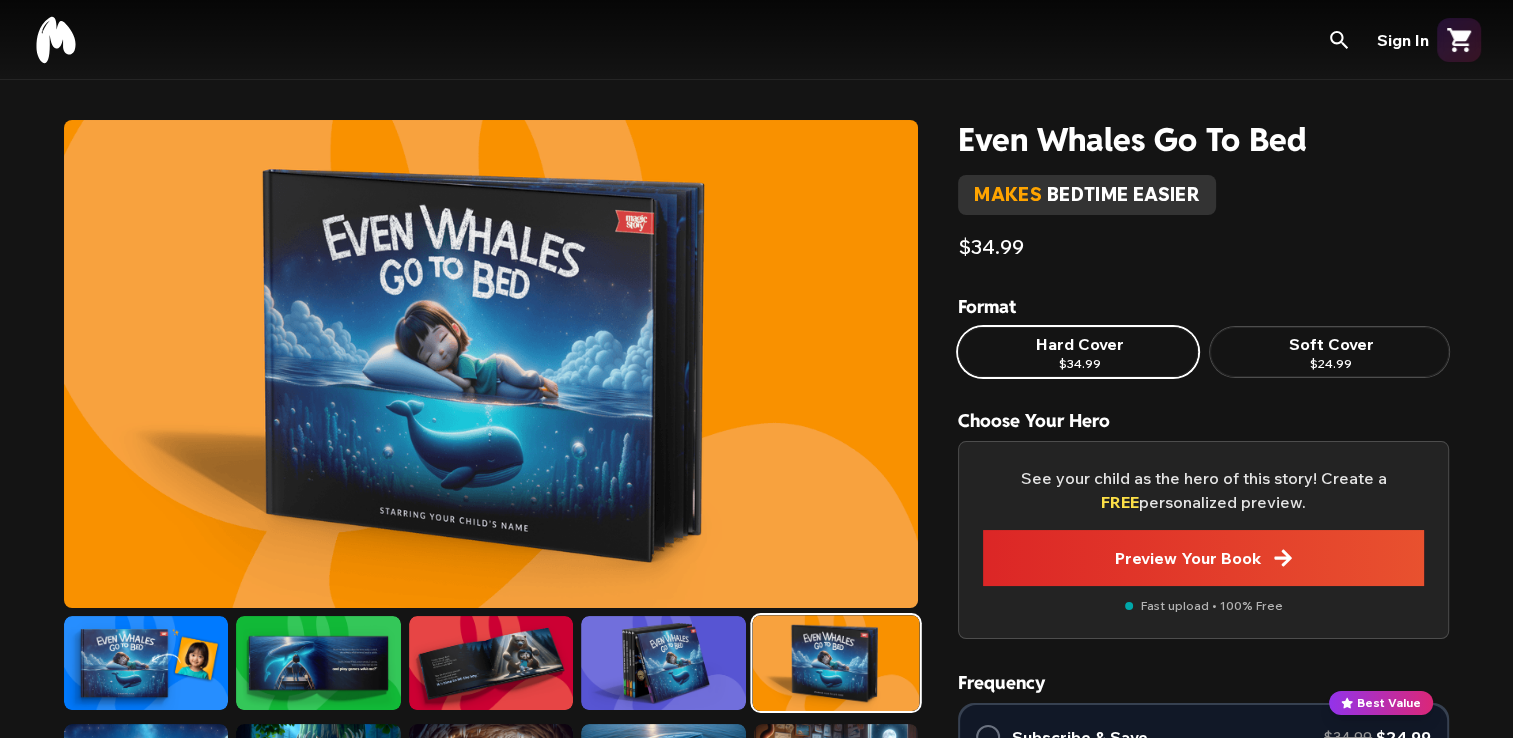 scroll, scrollTop: 596, scrollLeft: 0, axis: vertical 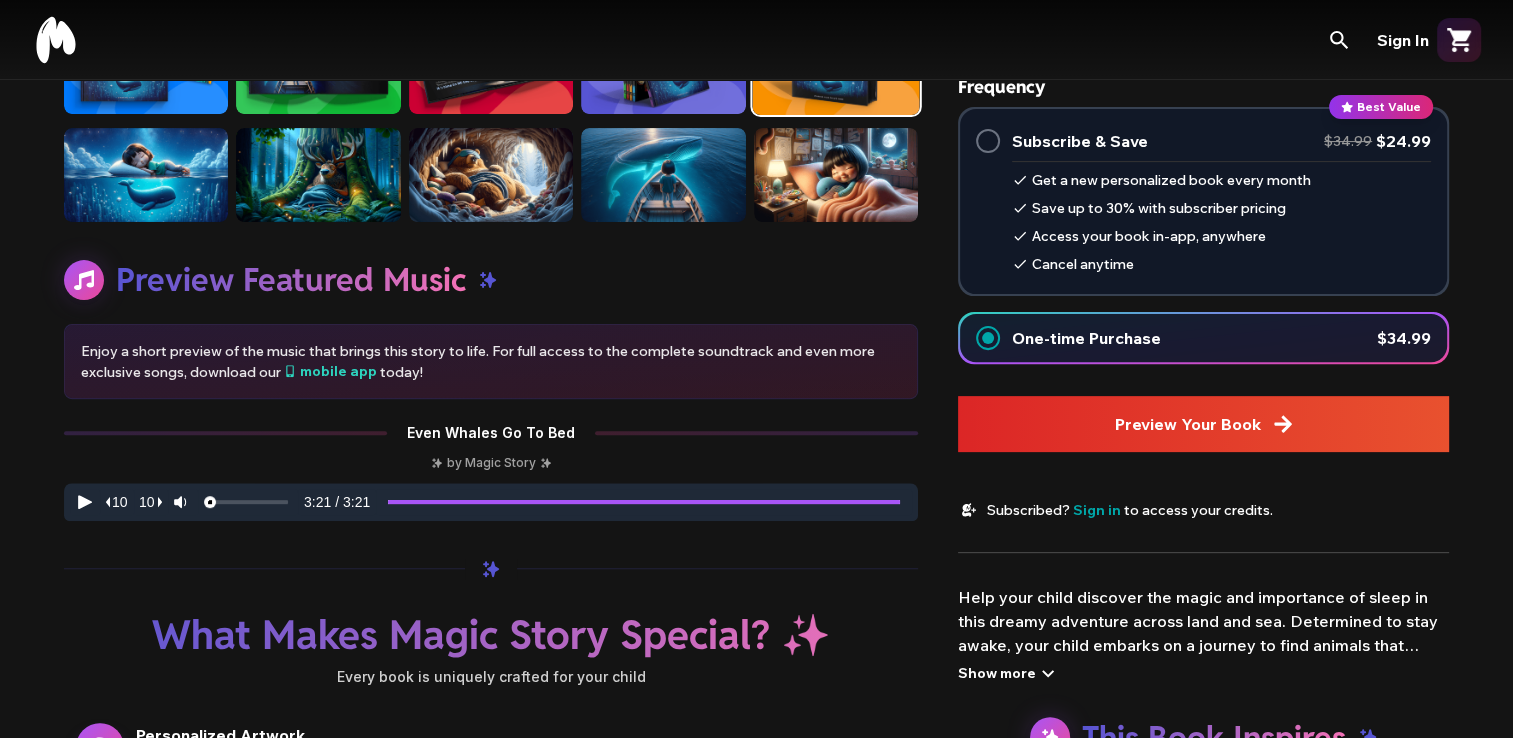 click on "One-time Purchase $34.99" at bounding box center [1221, 338] 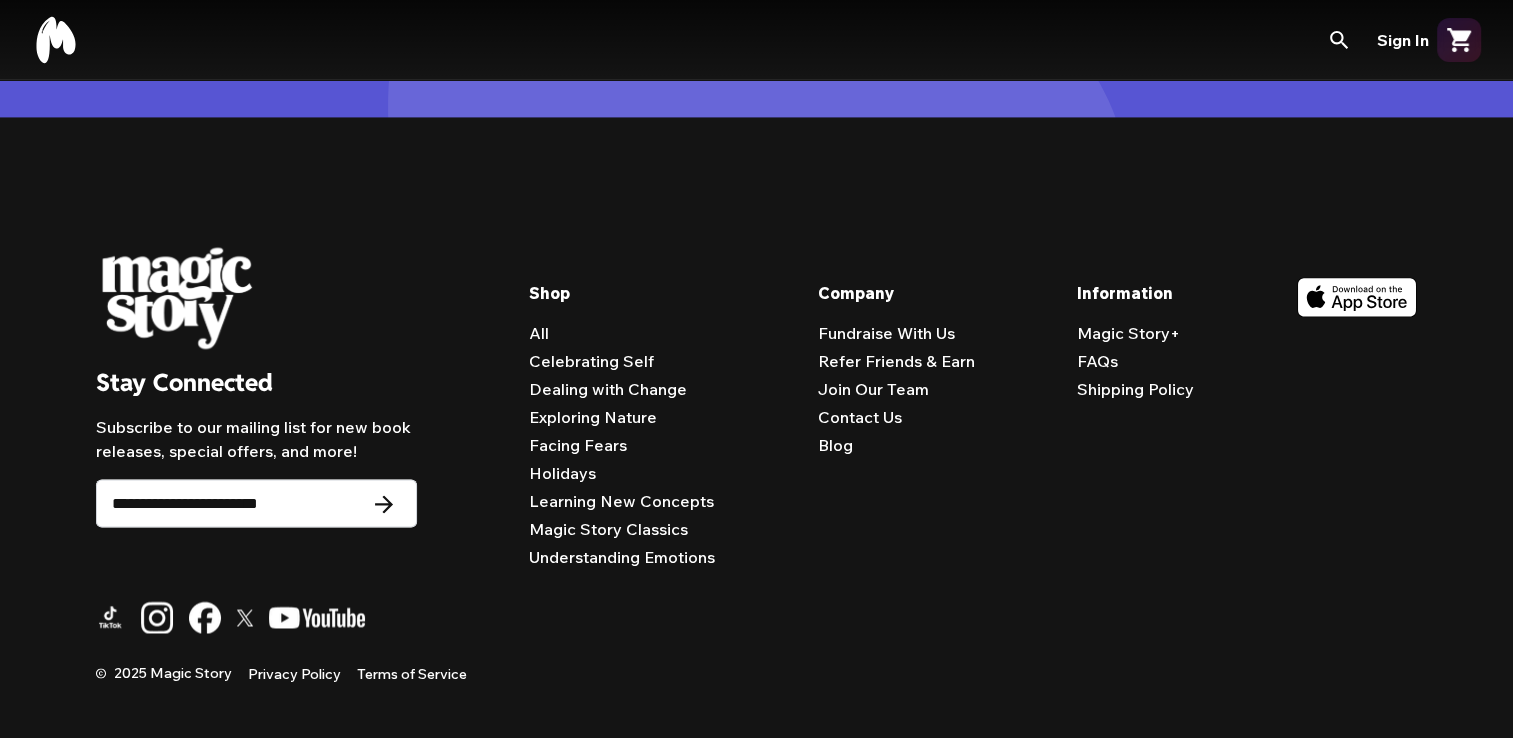 scroll, scrollTop: 3017, scrollLeft: 0, axis: vertical 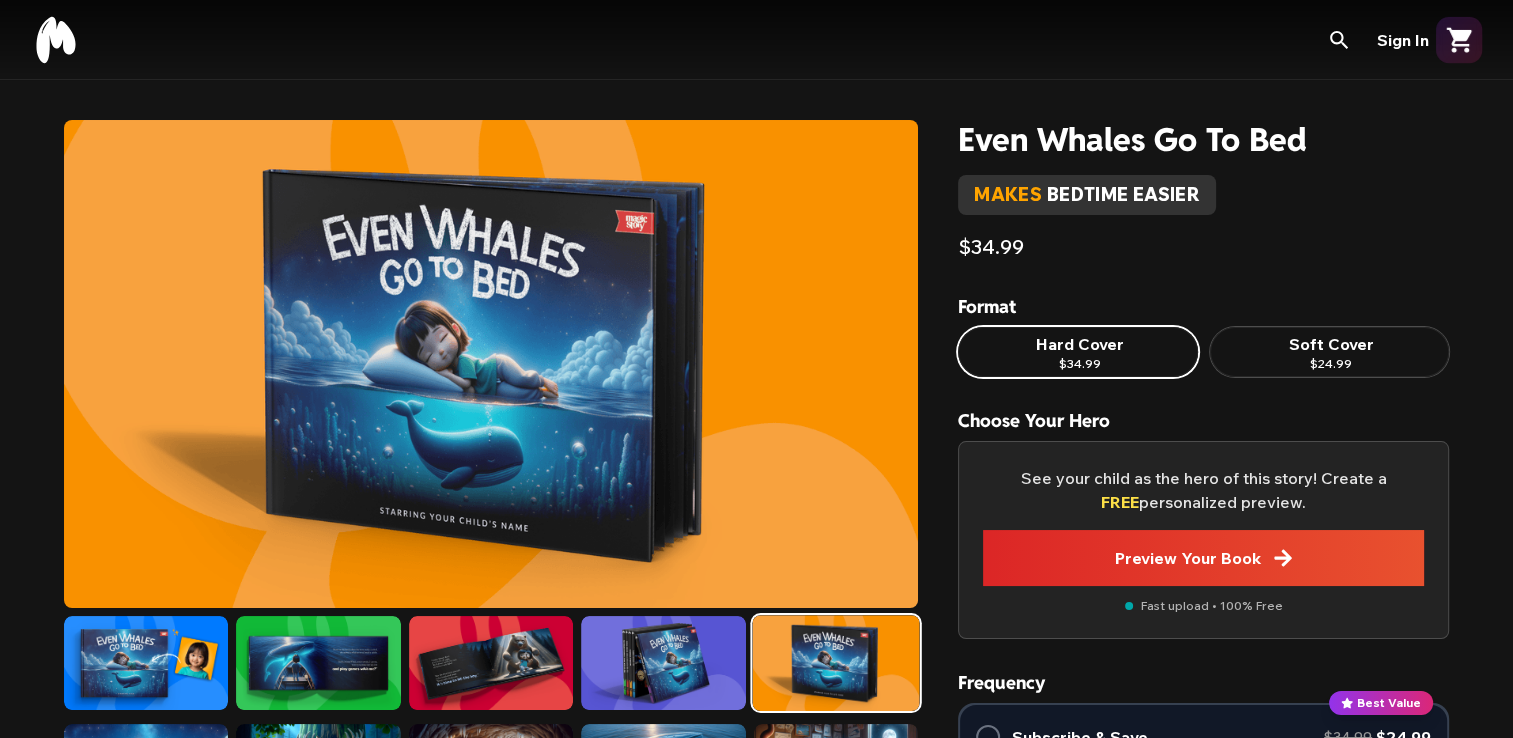 click 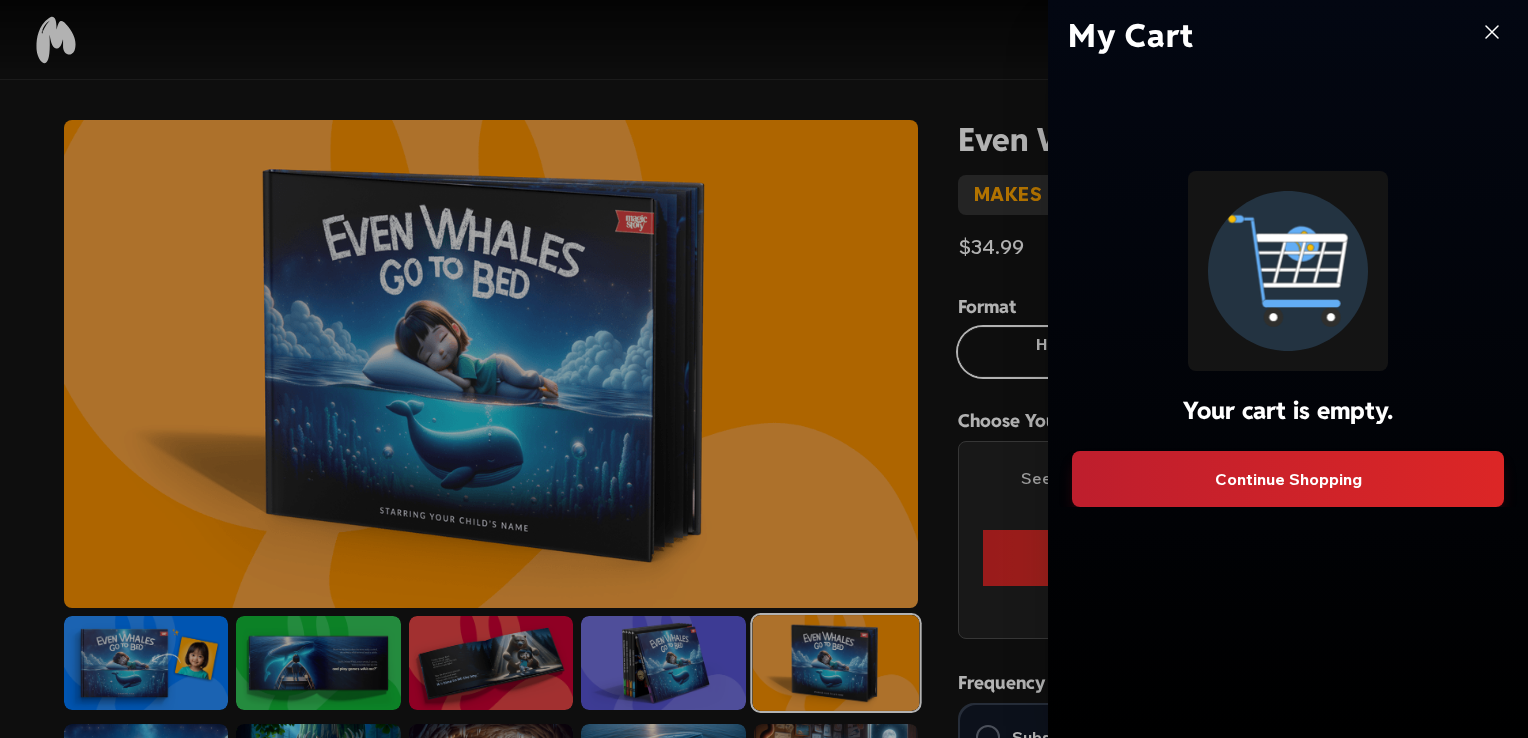 click on "Continue Shopping" at bounding box center [1288, 479] 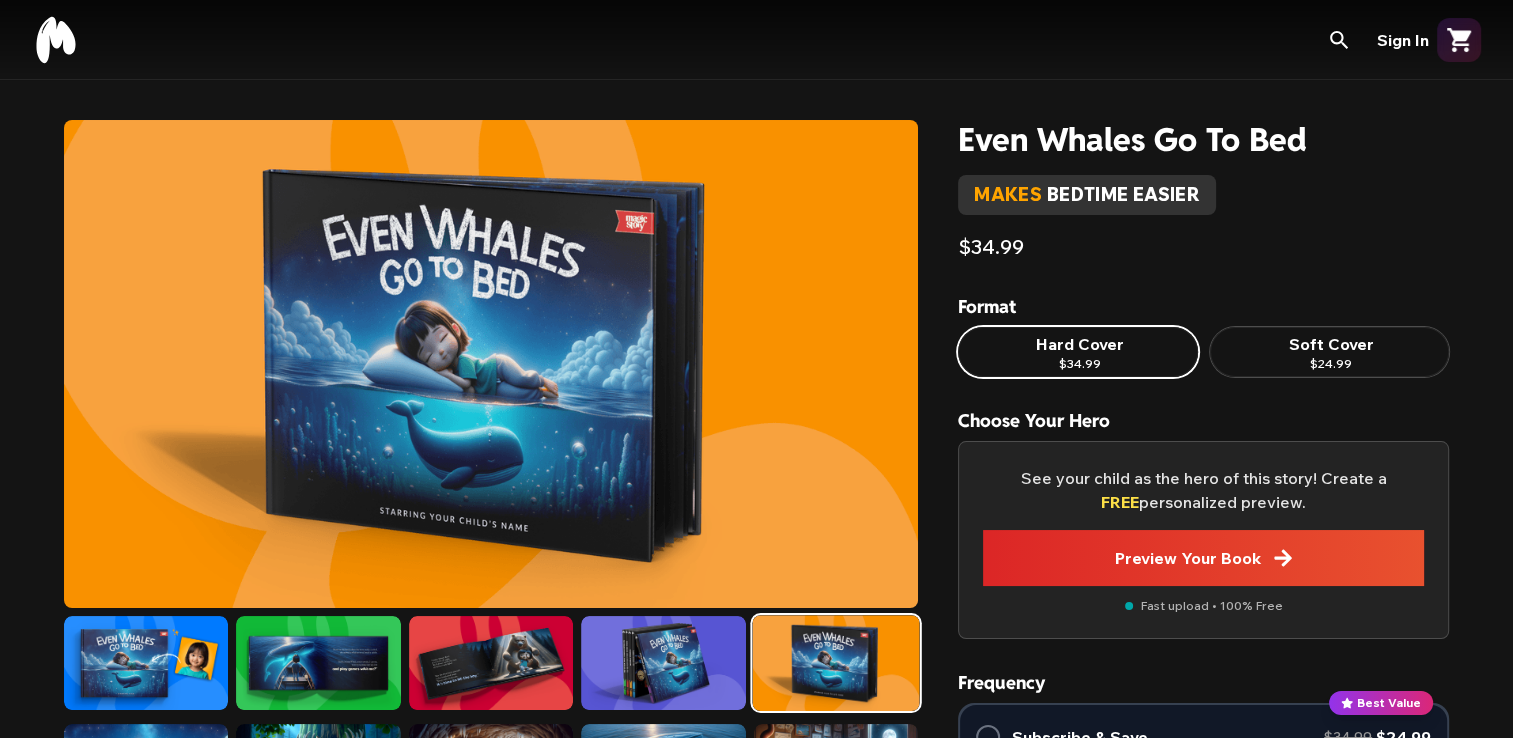 click on "Hard Cover" at bounding box center [1078, 344] 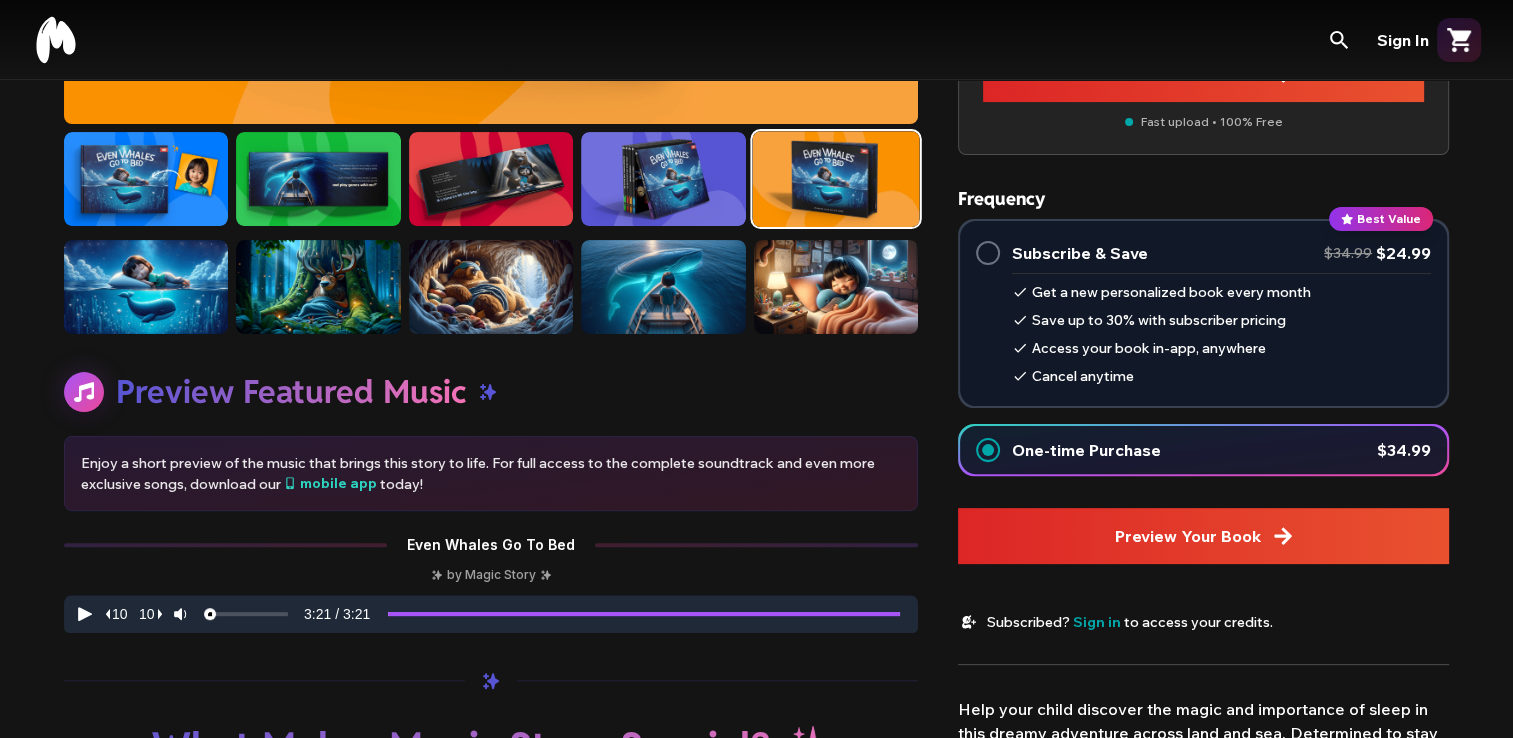 scroll, scrollTop: 610, scrollLeft: 0, axis: vertical 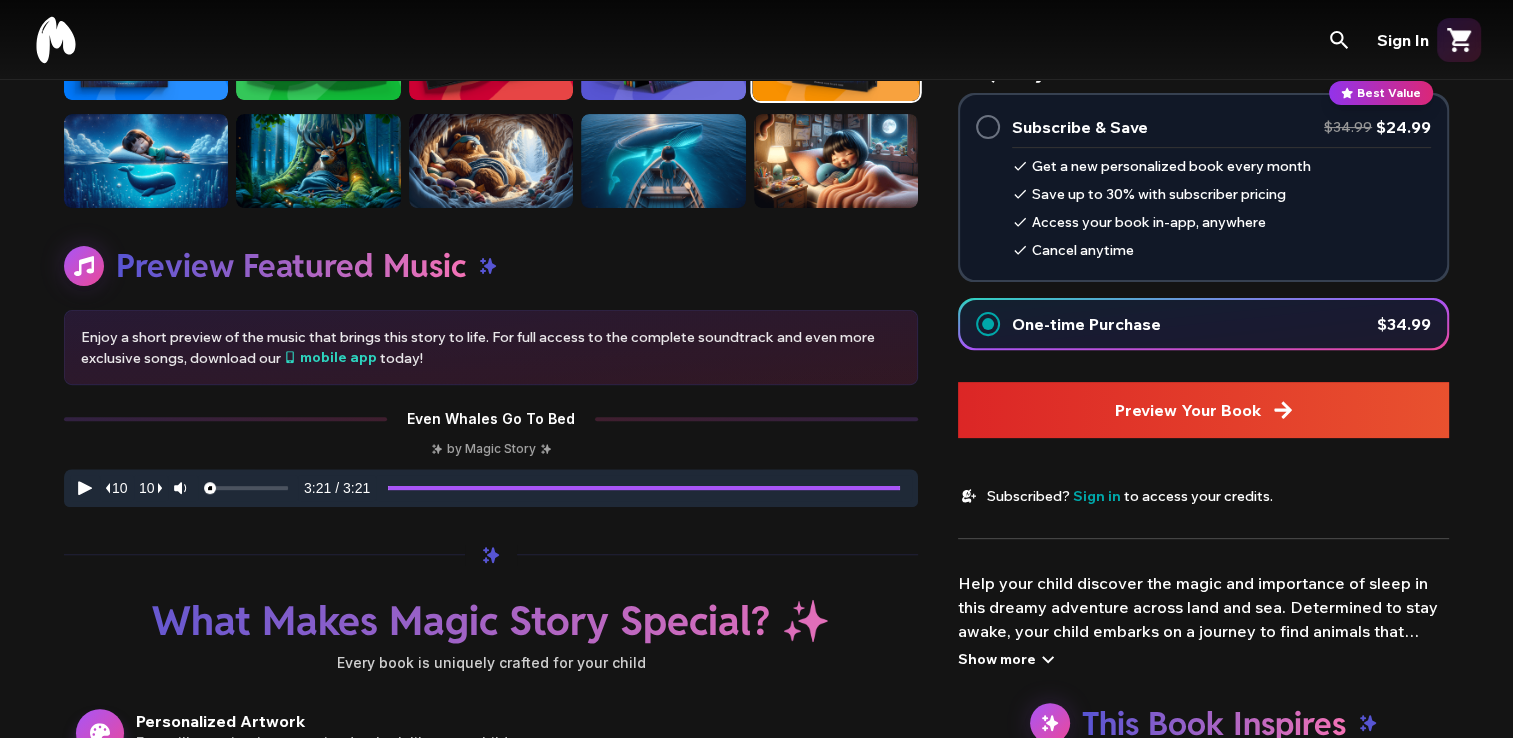 click on "One-time Purchase $34.99" at bounding box center [1221, 324] 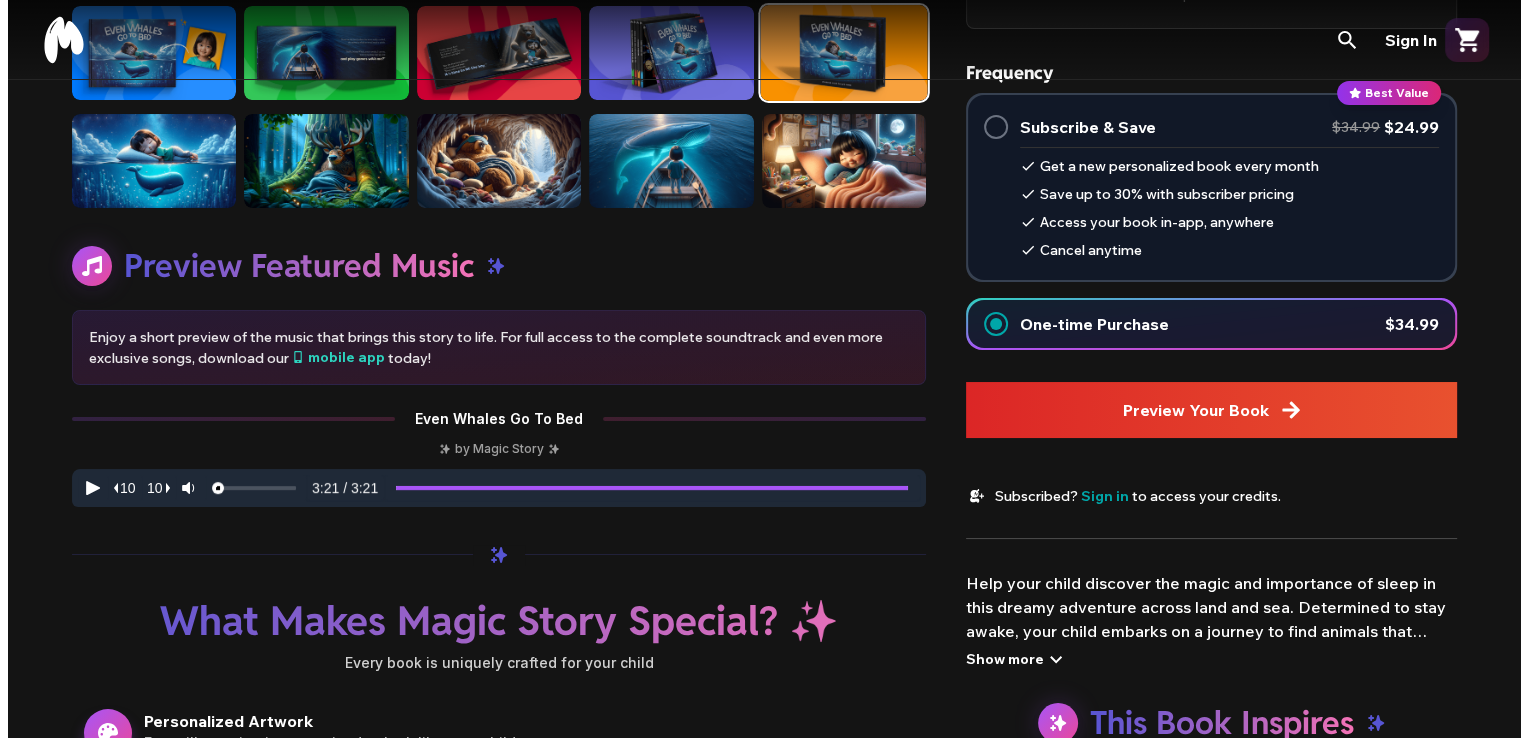 scroll, scrollTop: 0, scrollLeft: 0, axis: both 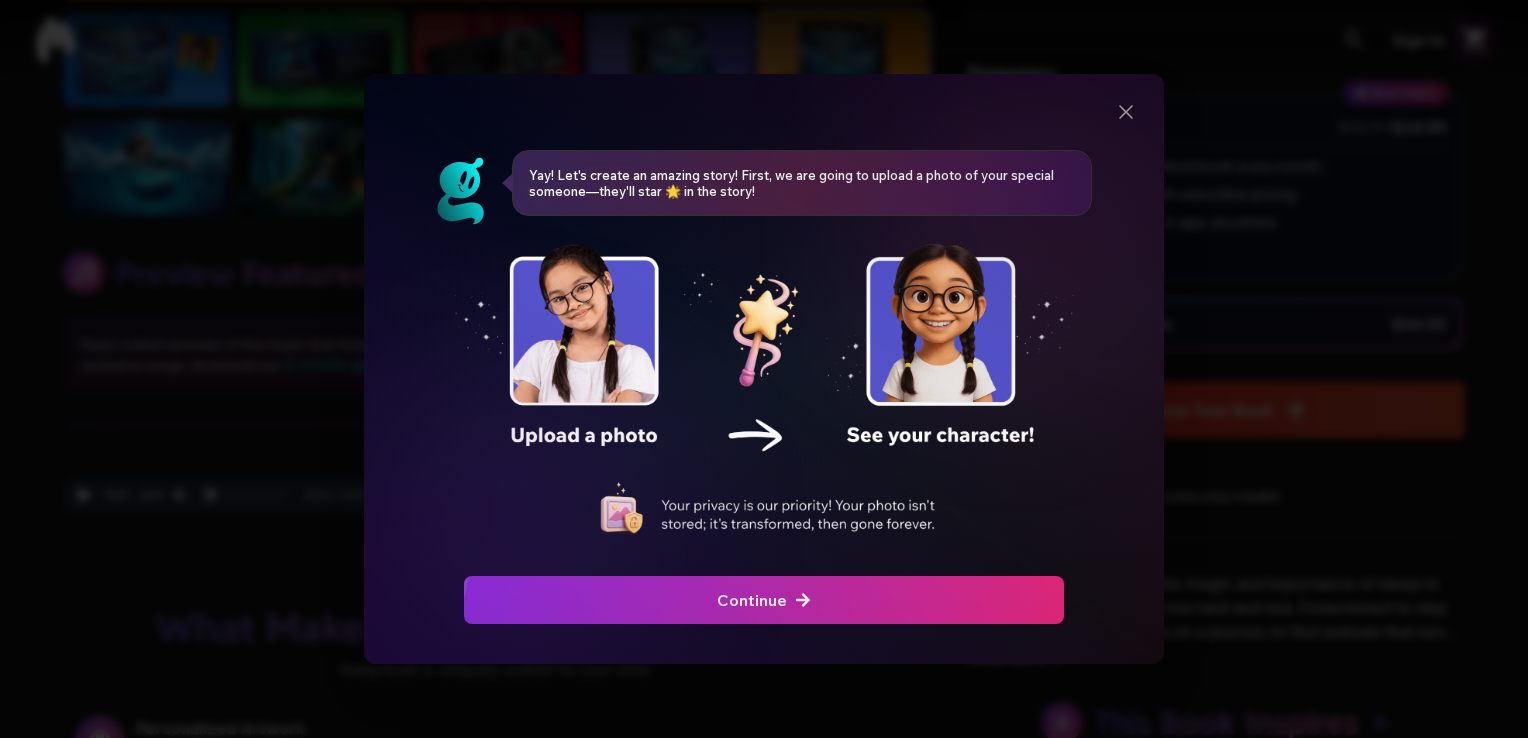 click on "Continue" at bounding box center [764, 600] 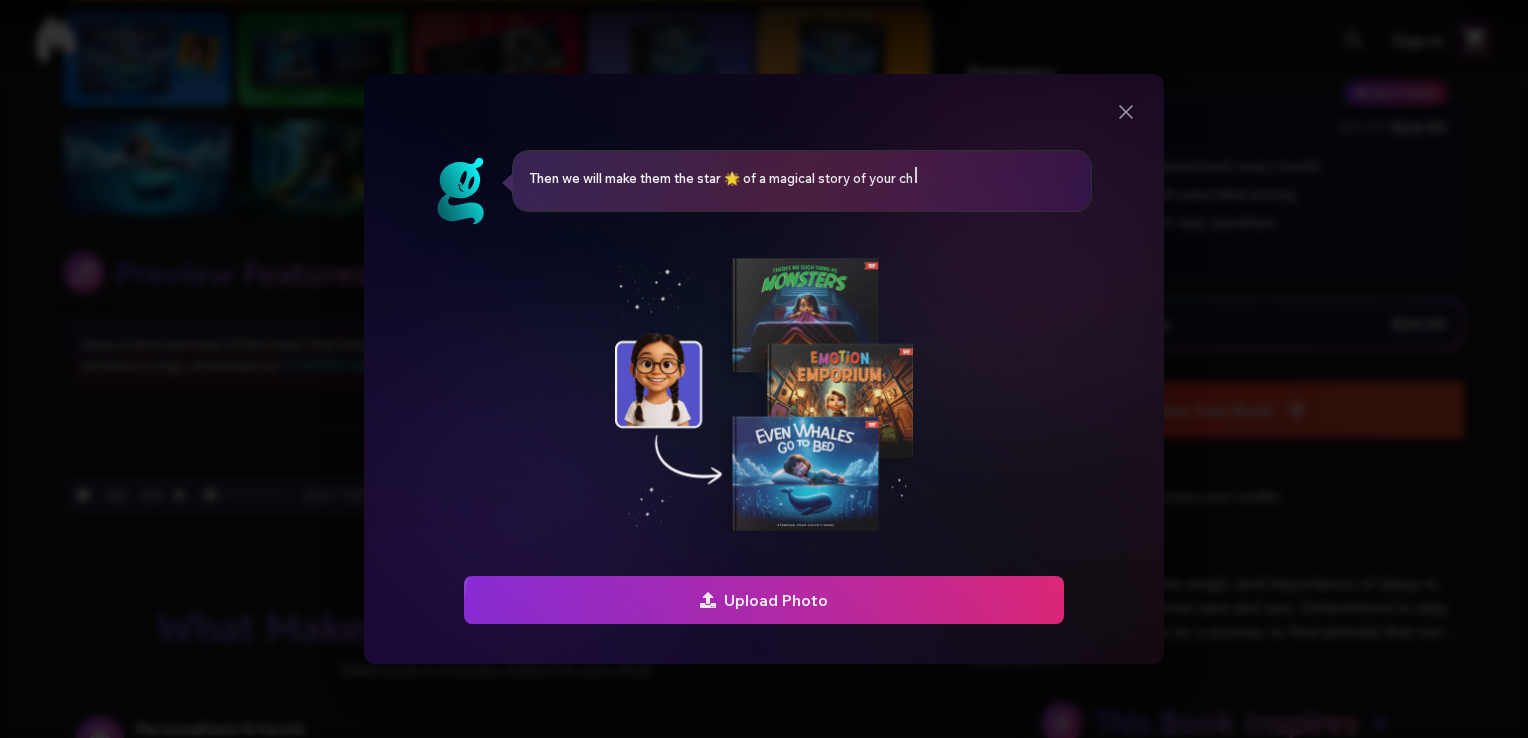 click on "Upload Photo" at bounding box center (764, 600) 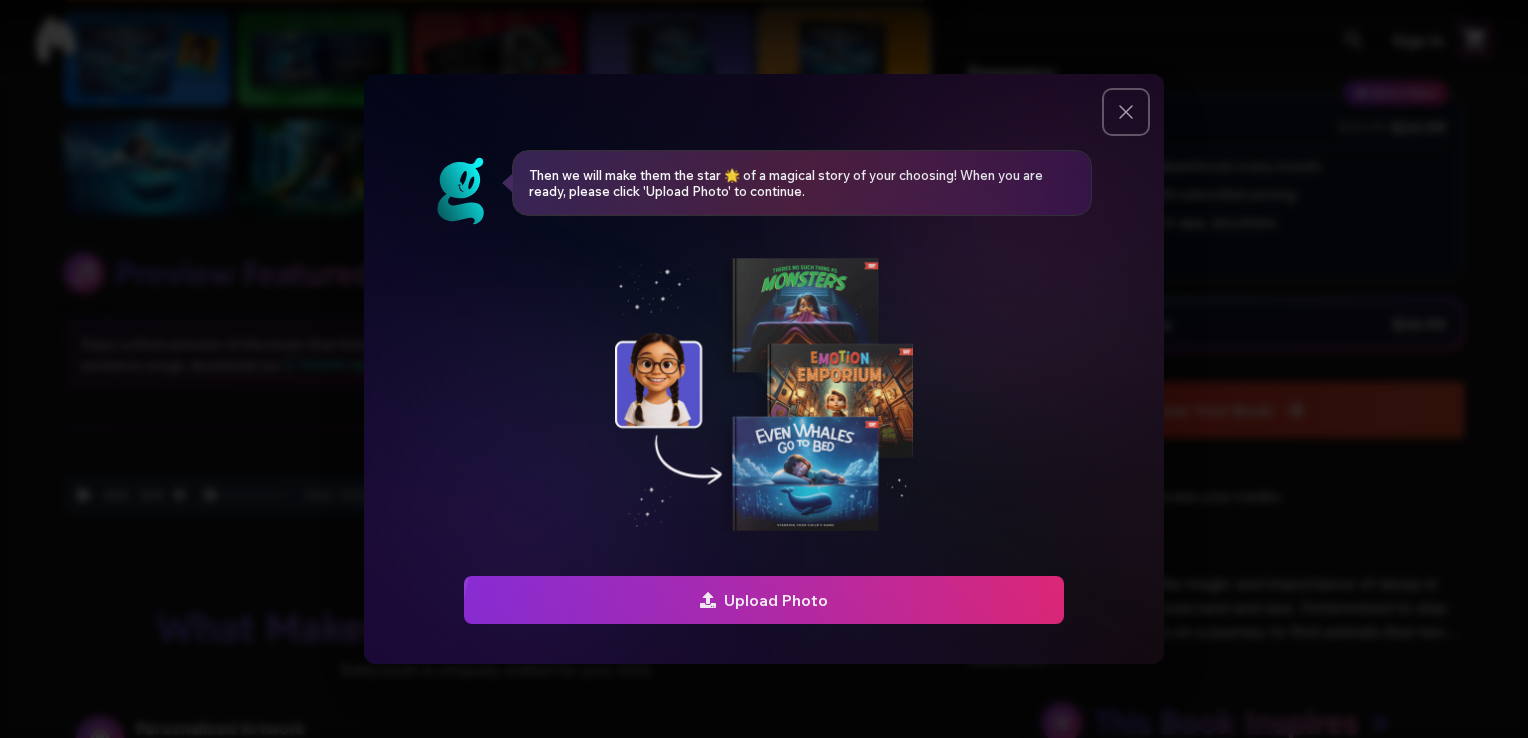 click 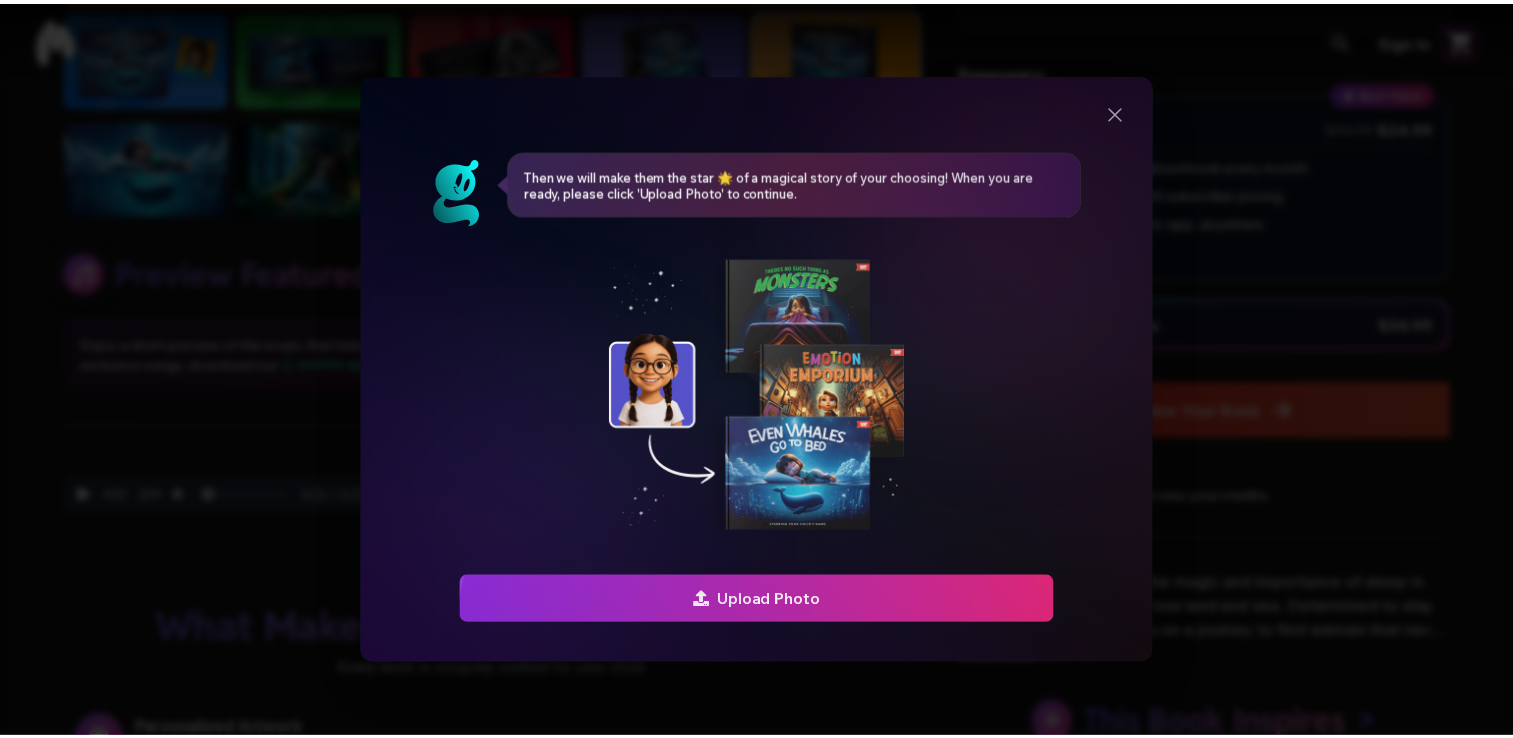scroll, scrollTop: 610, scrollLeft: 0, axis: vertical 